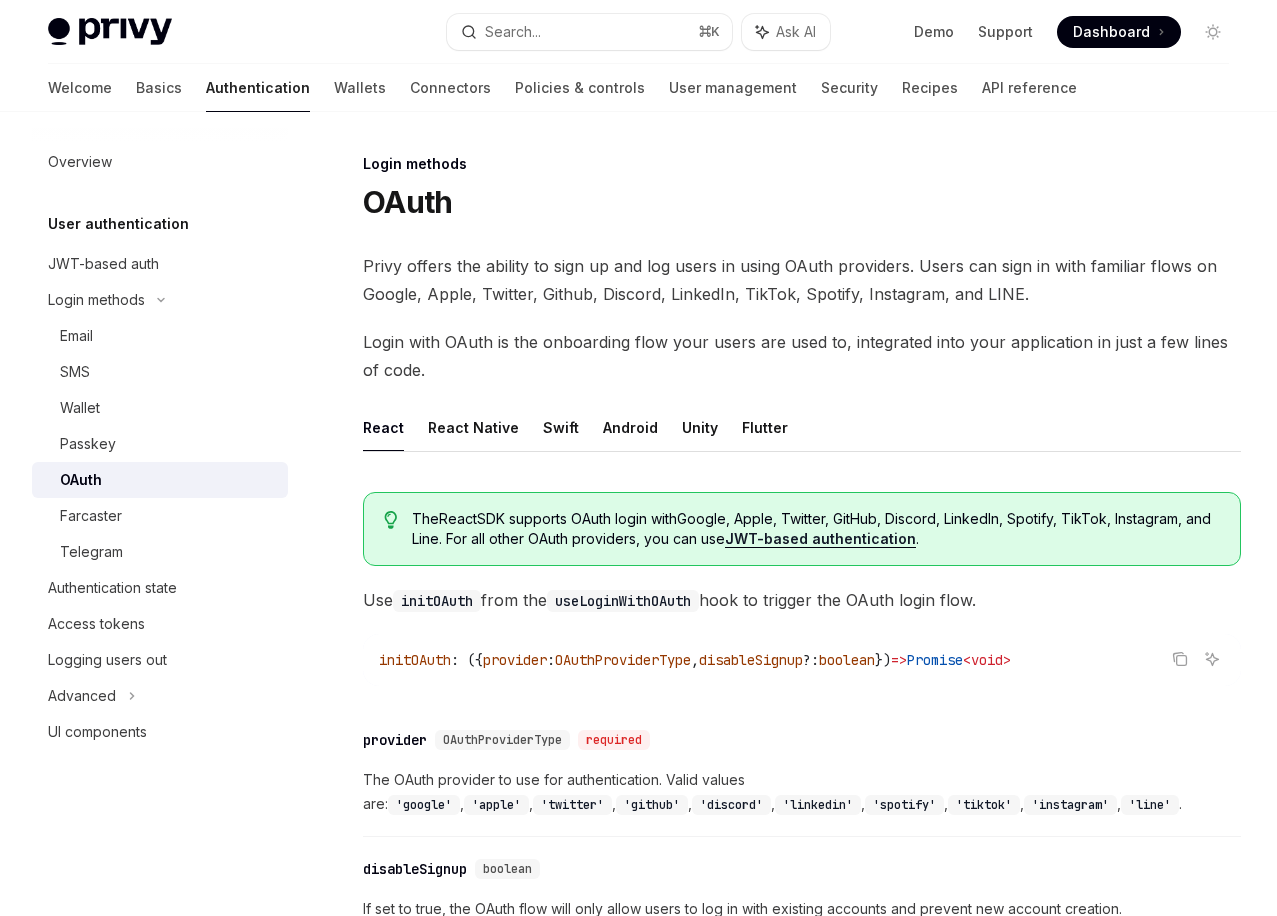 scroll, scrollTop: 0, scrollLeft: 0, axis: both 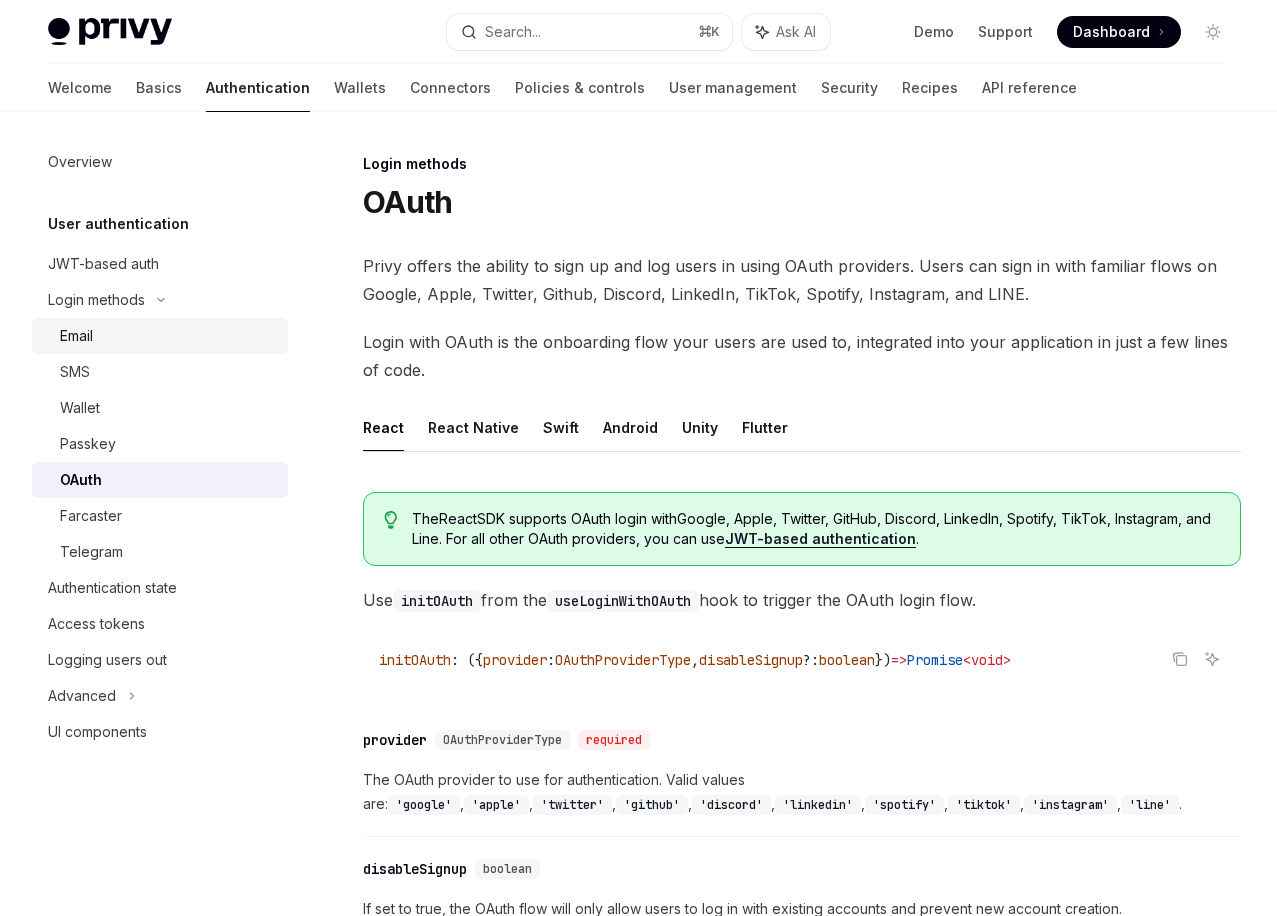 click on "Email" at bounding box center [168, 336] 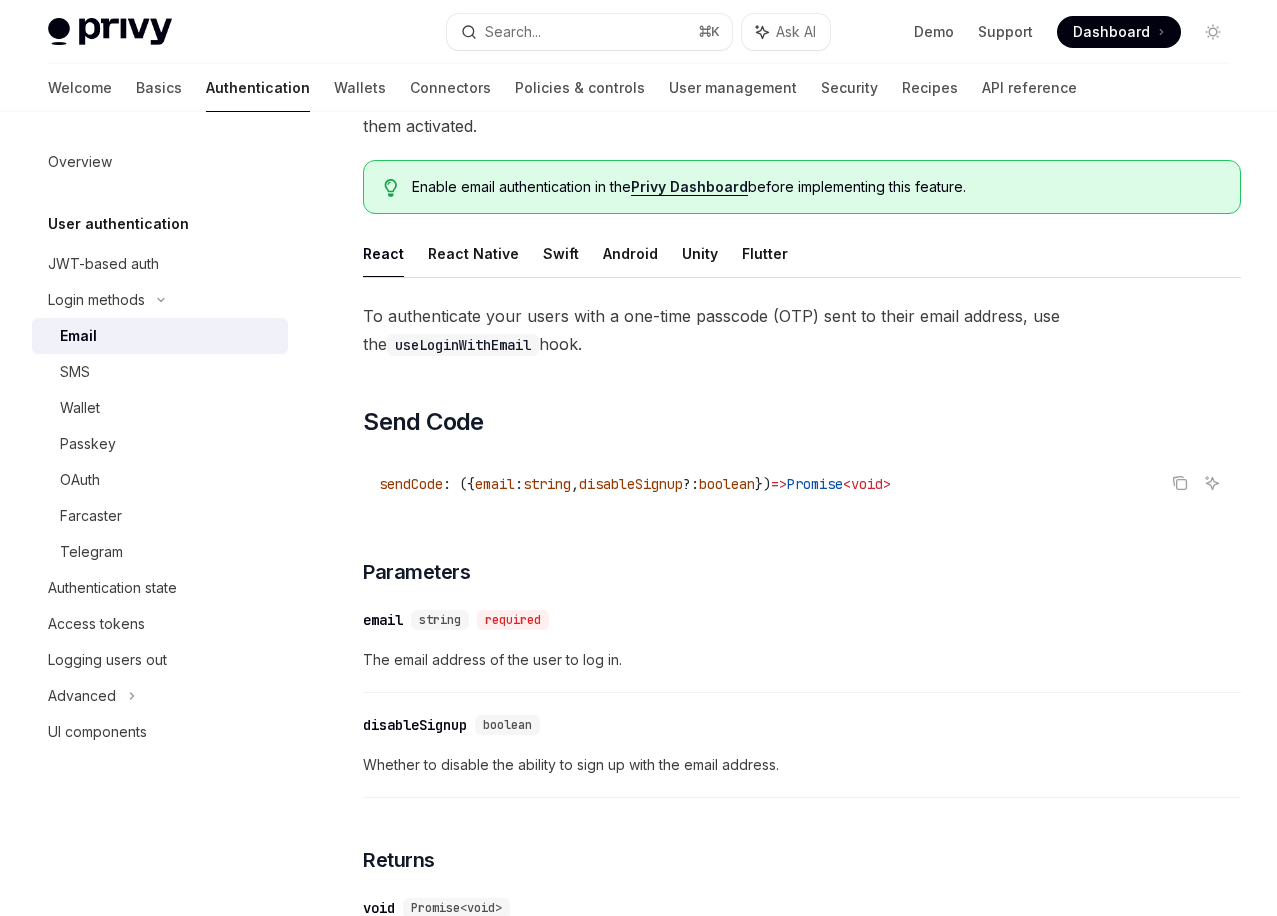 scroll, scrollTop: 0, scrollLeft: 0, axis: both 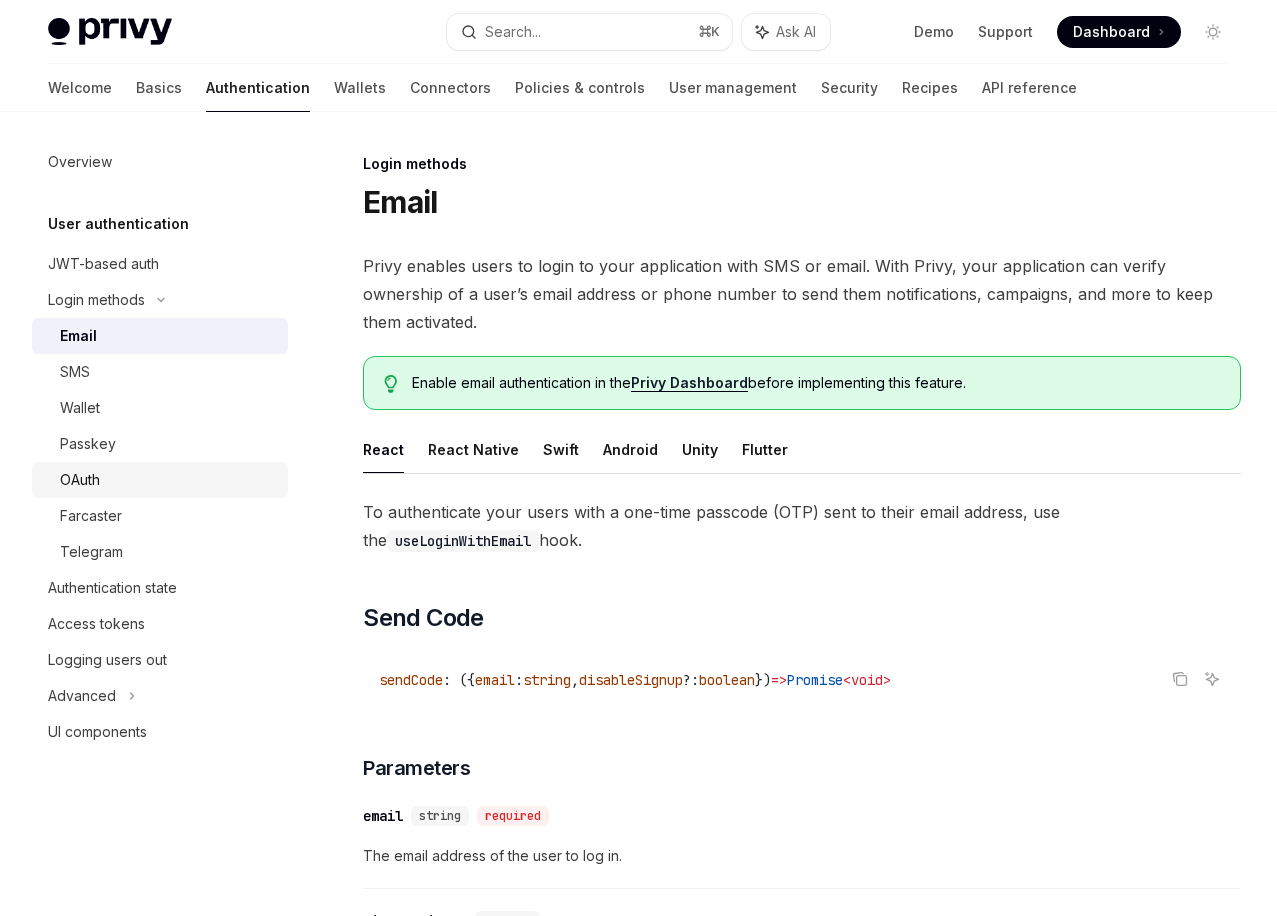 click on "OAuth" at bounding box center (168, 480) 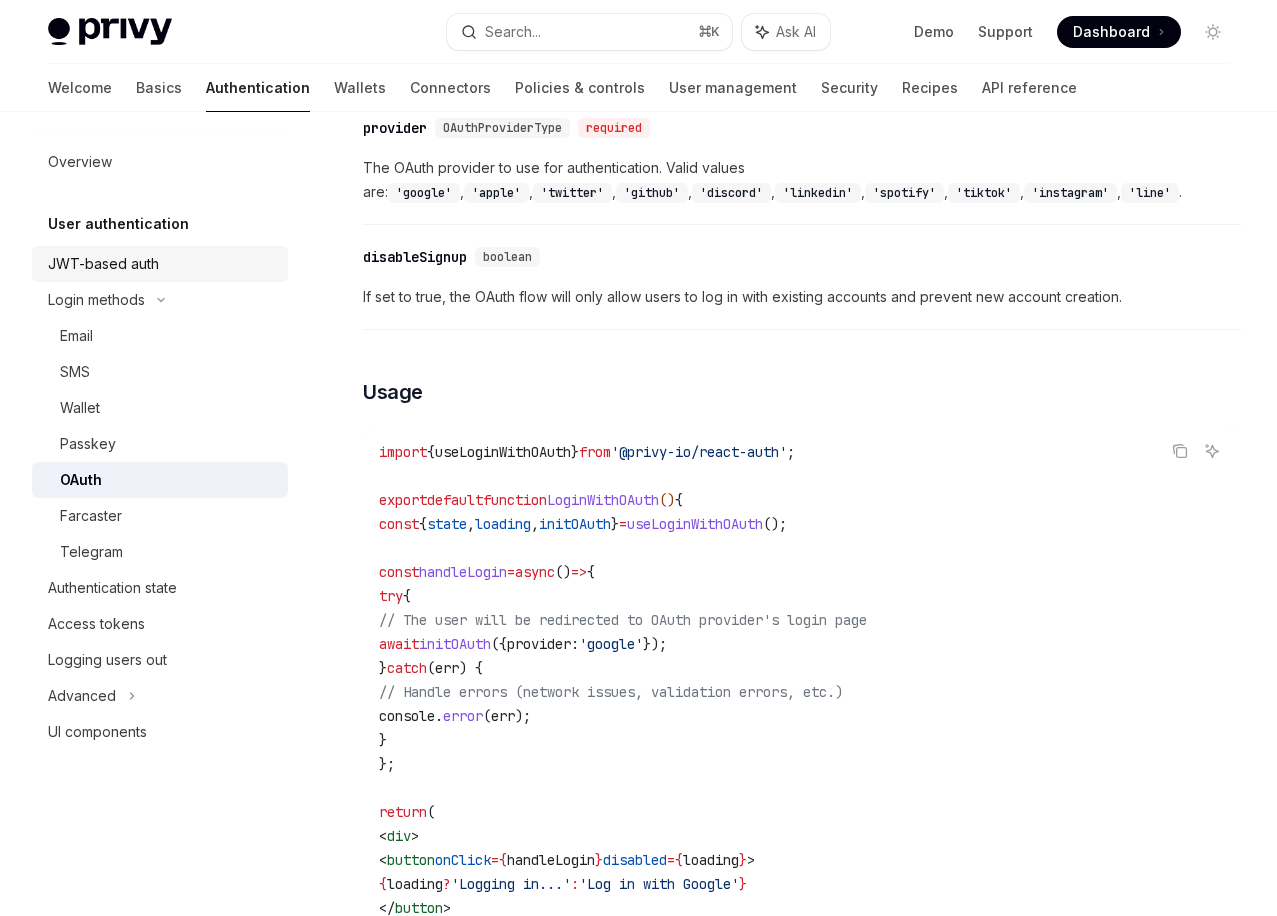 scroll, scrollTop: 611, scrollLeft: 0, axis: vertical 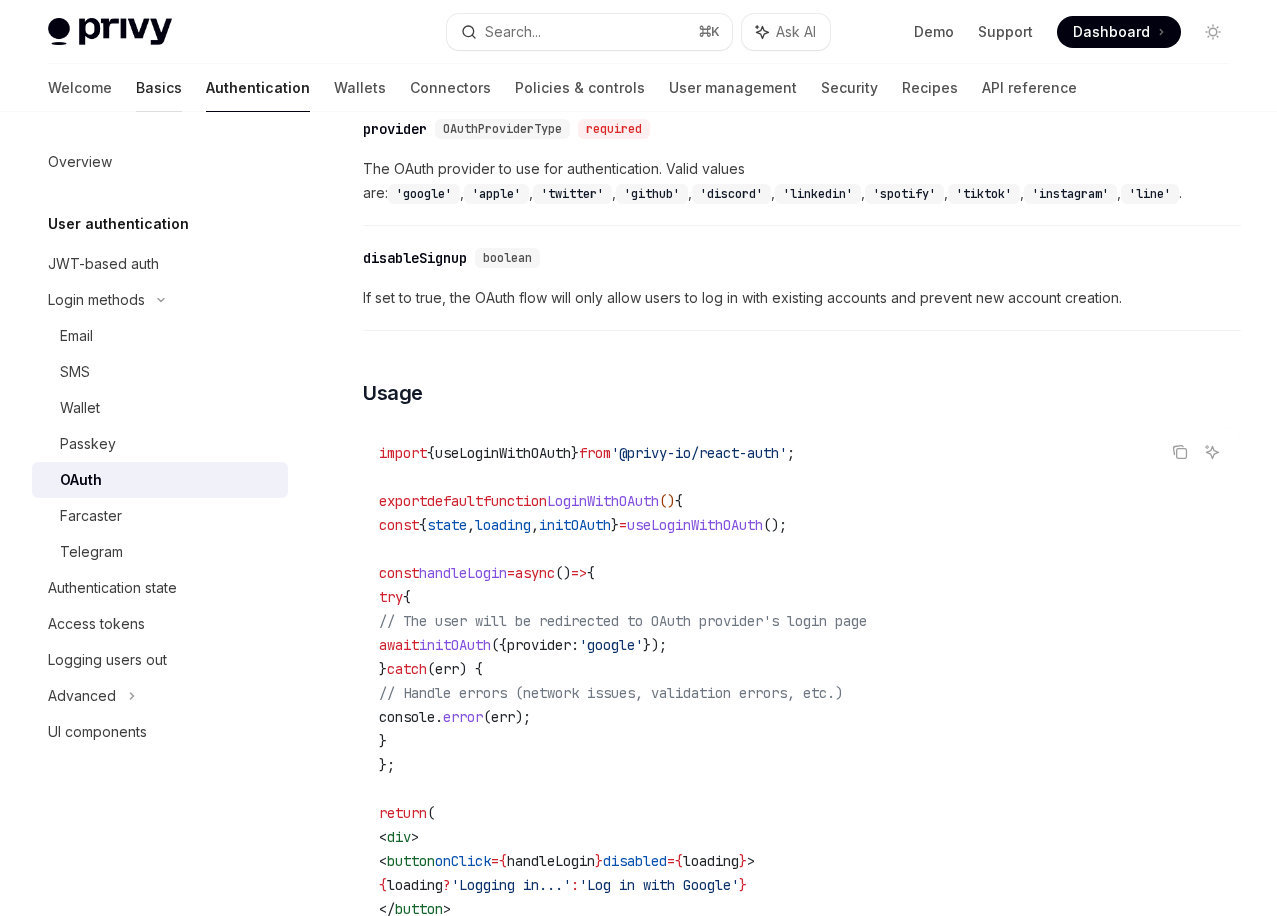 click on "Basics" at bounding box center (159, 88) 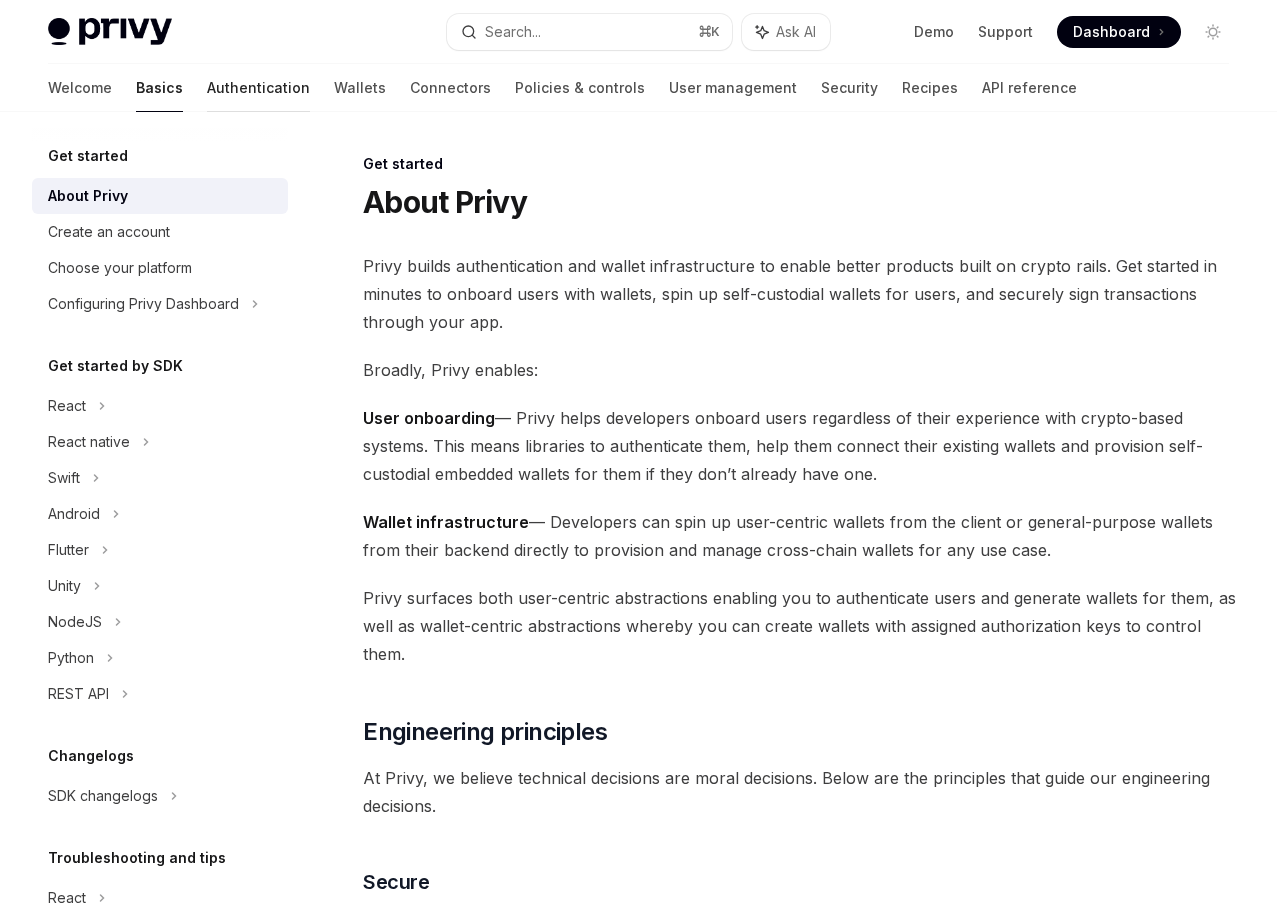 click on "Authentication" at bounding box center [258, 88] 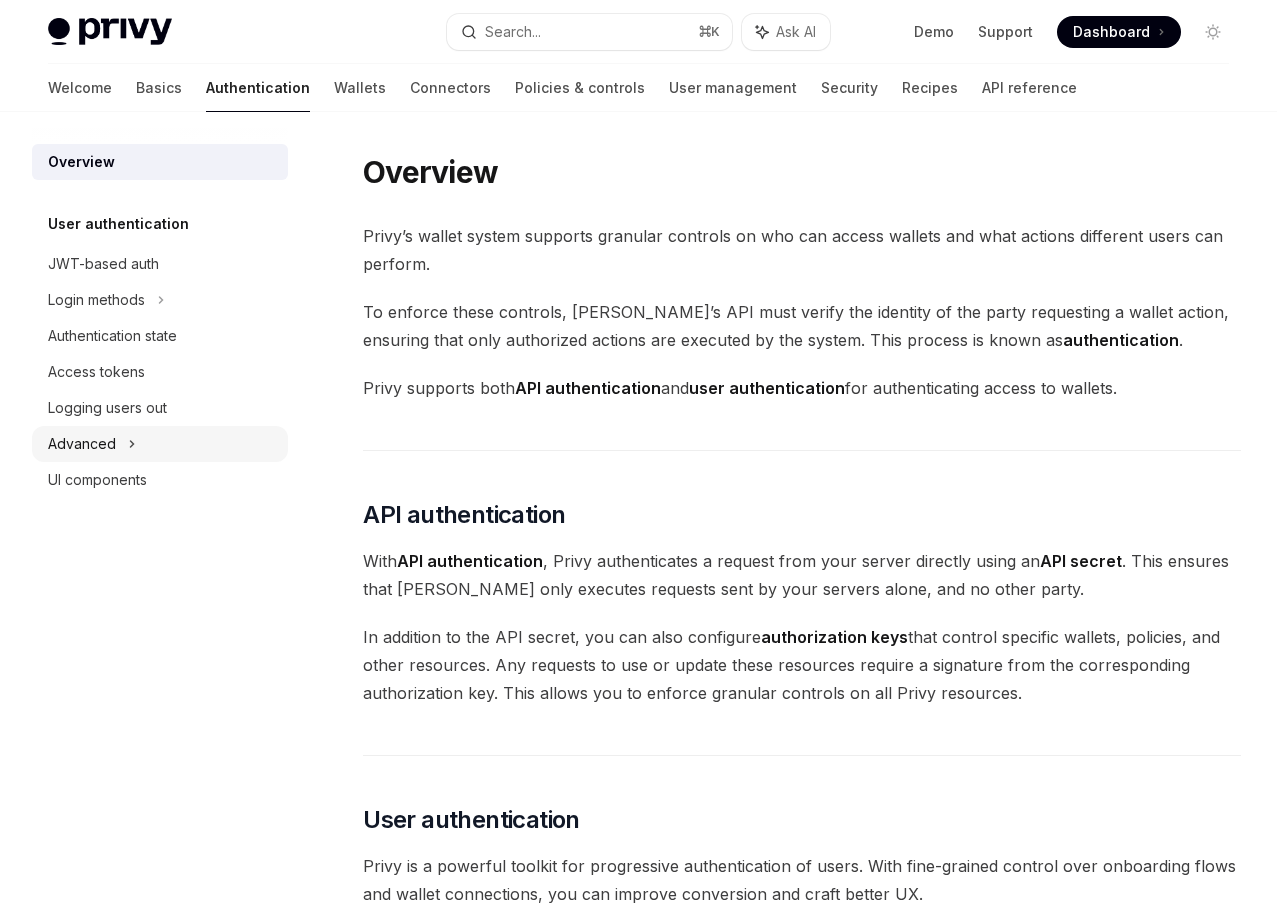 click on "Advanced" at bounding box center (160, 444) 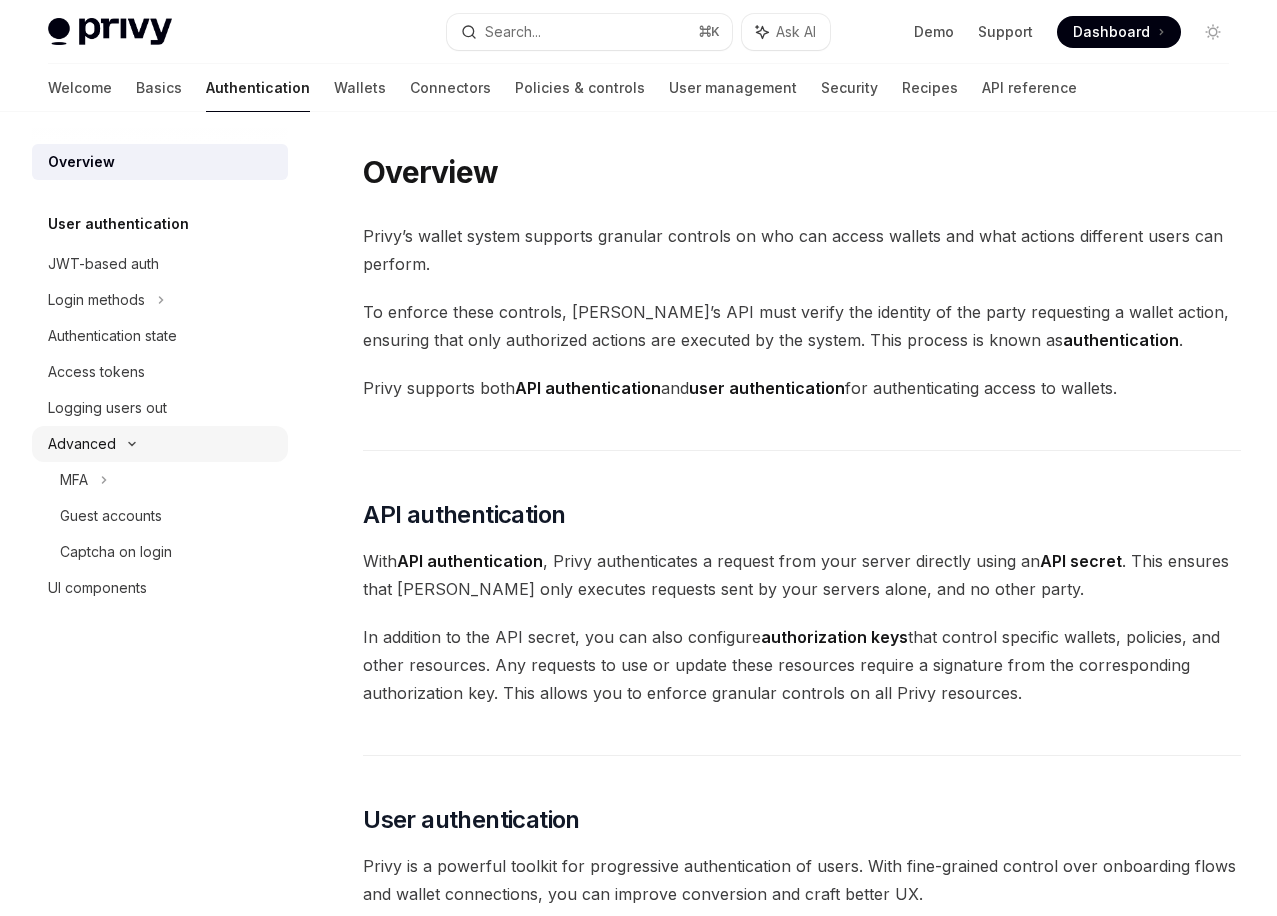 click 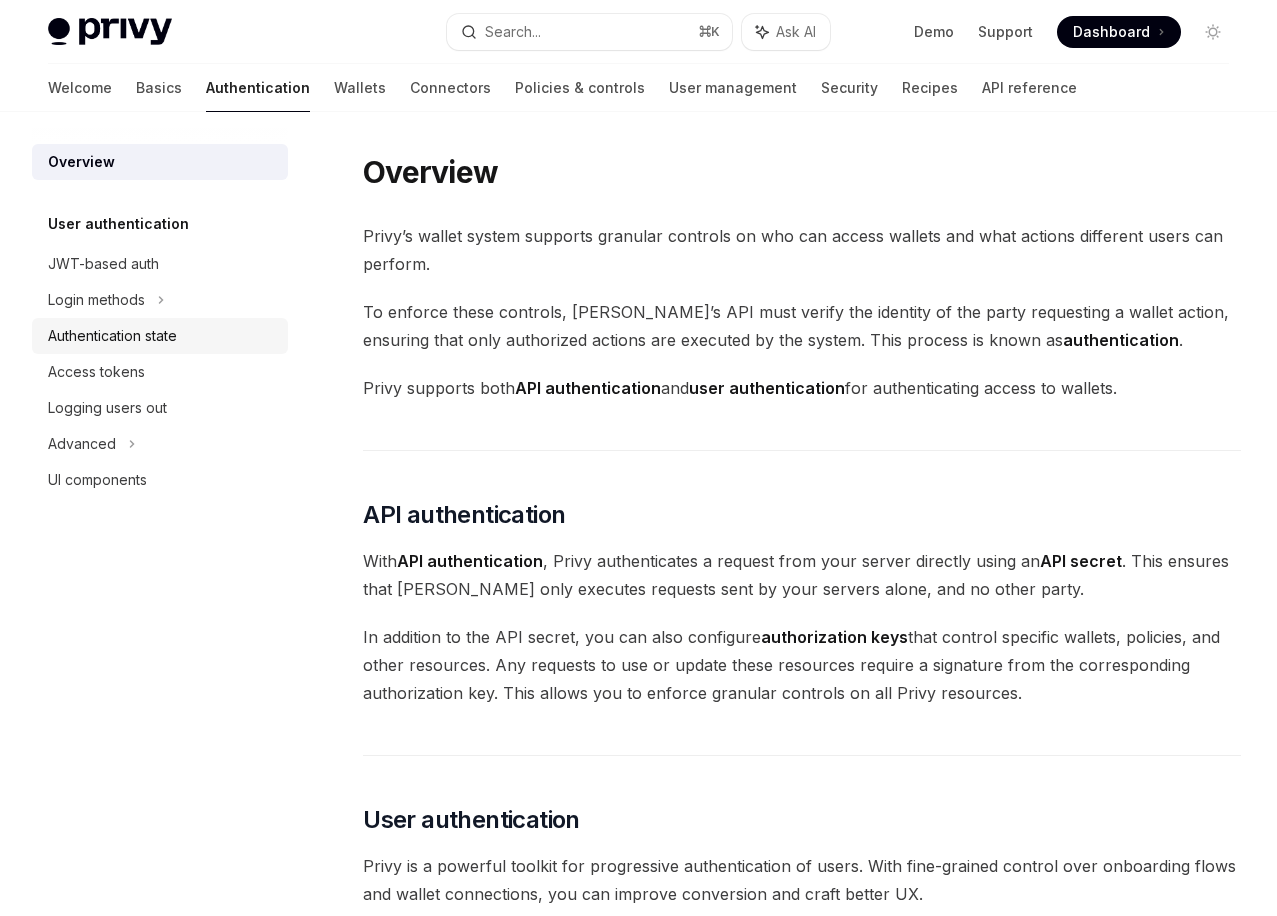 click on "Authentication state" at bounding box center (112, 336) 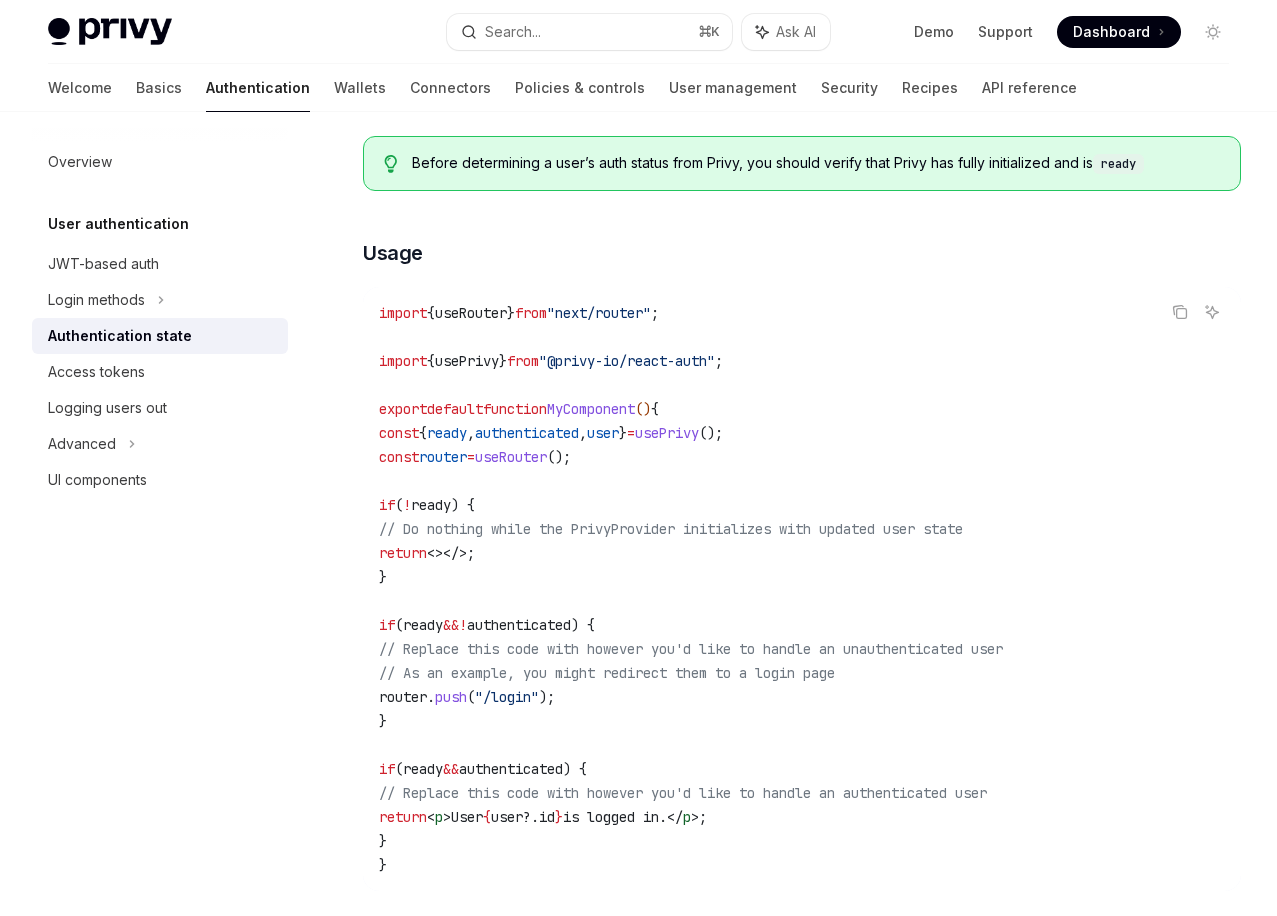 scroll, scrollTop: 87, scrollLeft: 0, axis: vertical 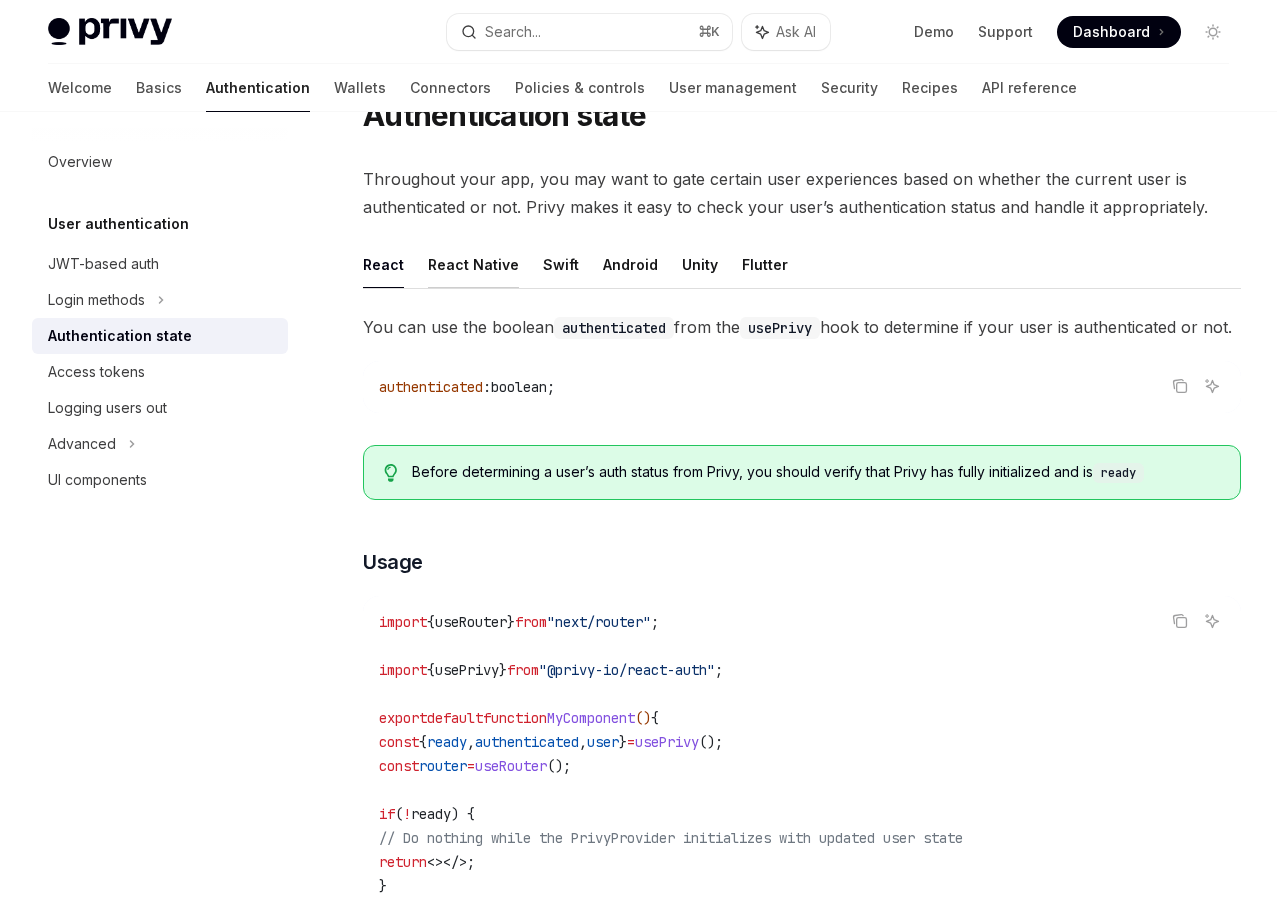 click on "React Native" at bounding box center (473, 264) 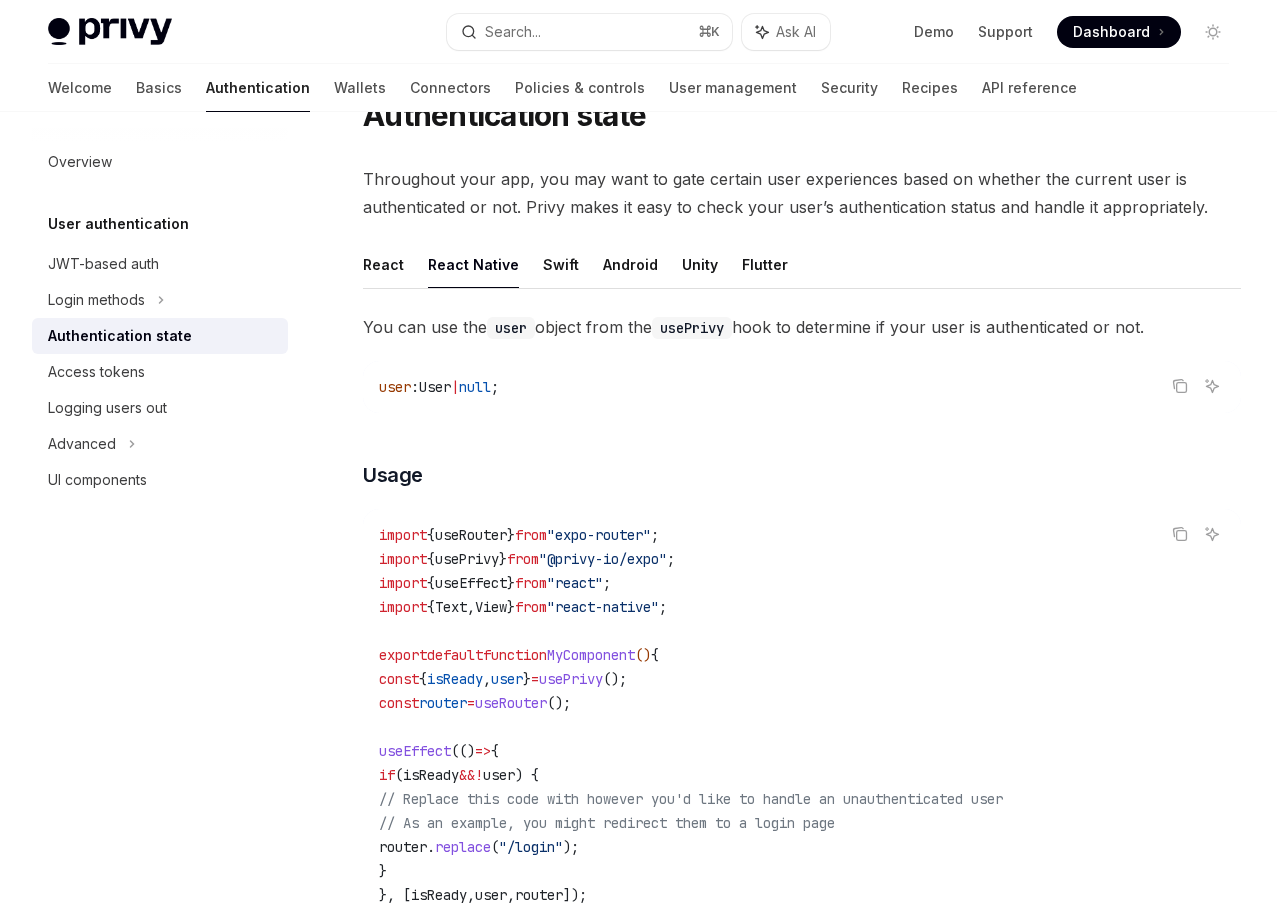 click on "React React Native Swift Android Unity Flutter" at bounding box center [802, 265] 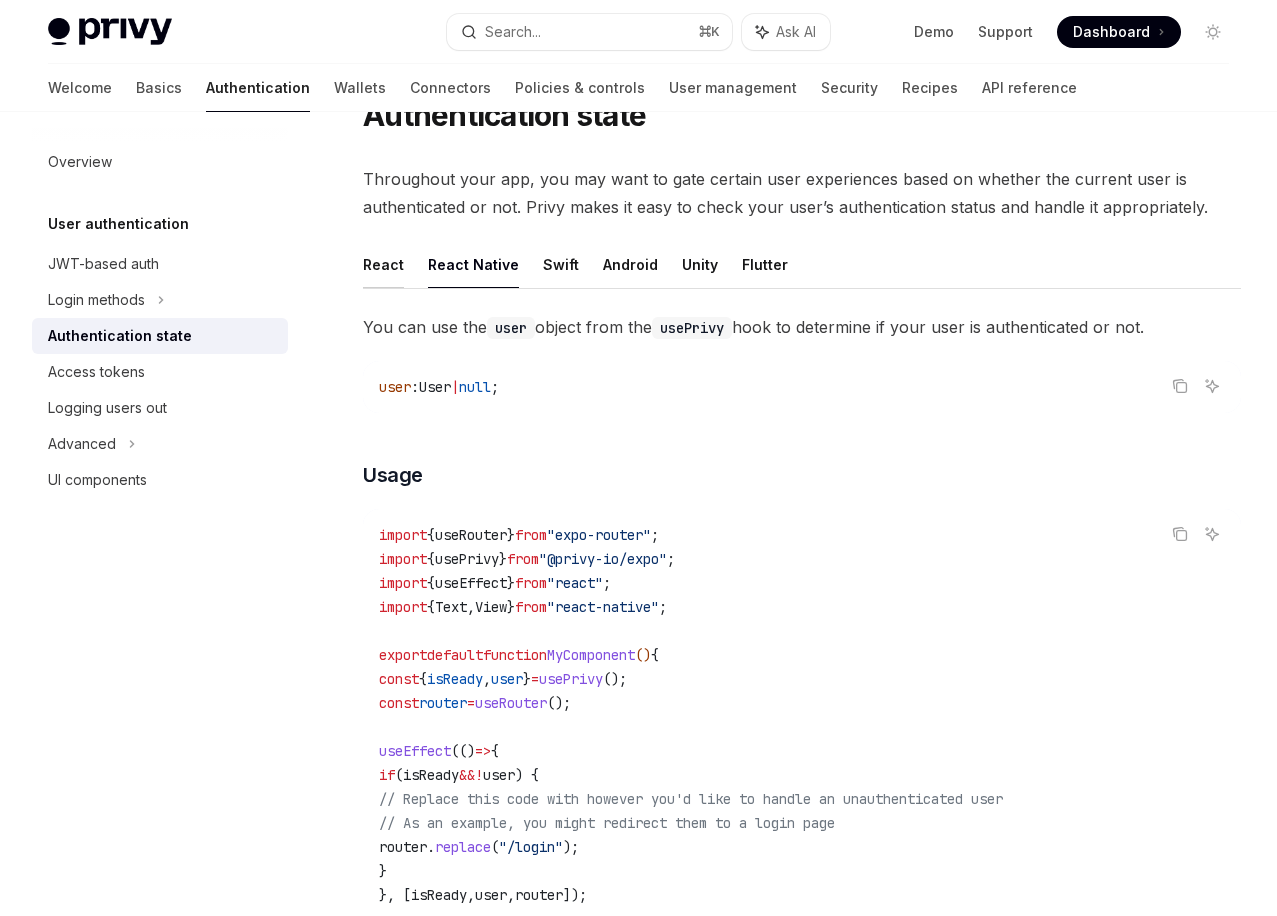 click on "React" at bounding box center [383, 264] 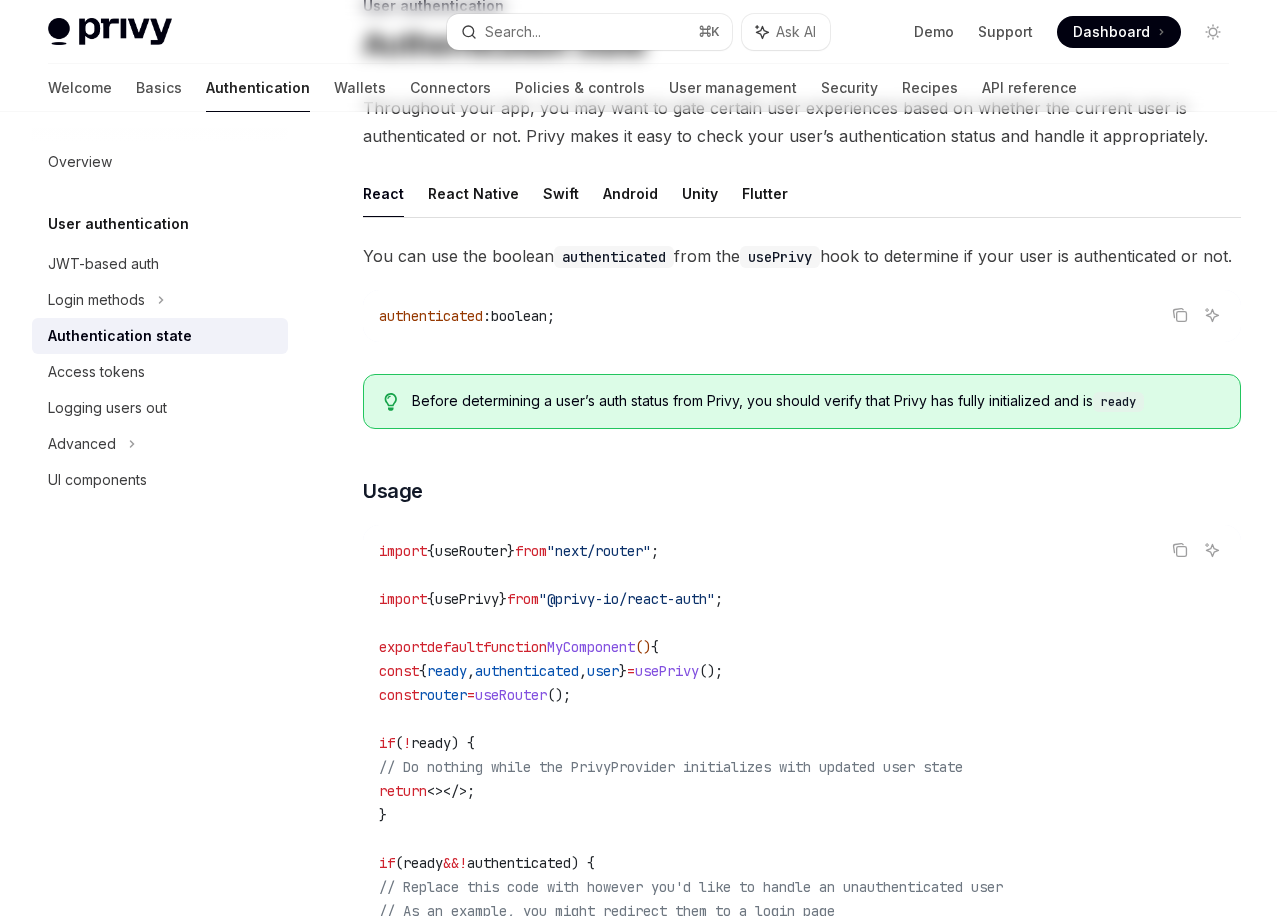 scroll, scrollTop: 0, scrollLeft: 0, axis: both 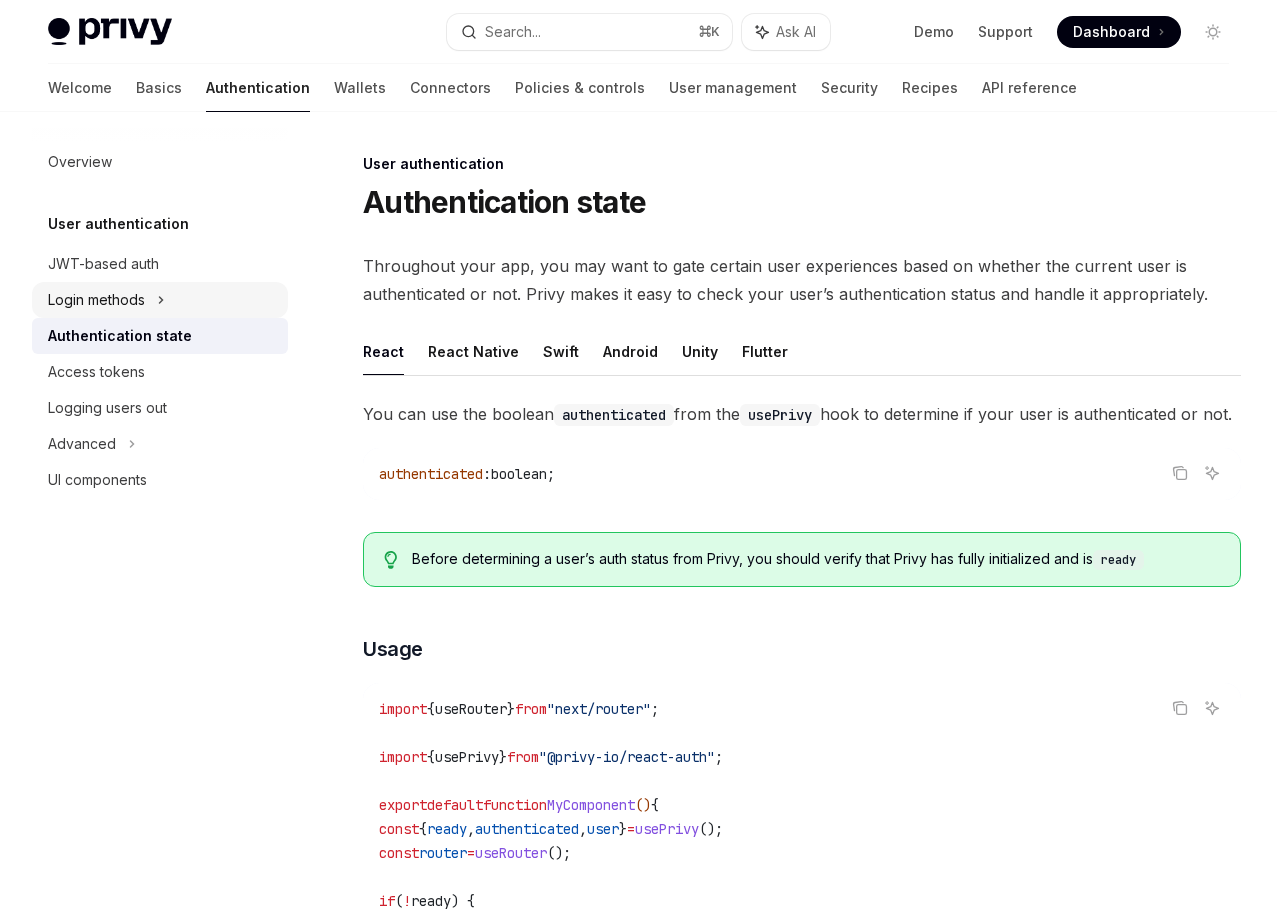 click on "Login methods" at bounding box center [160, 300] 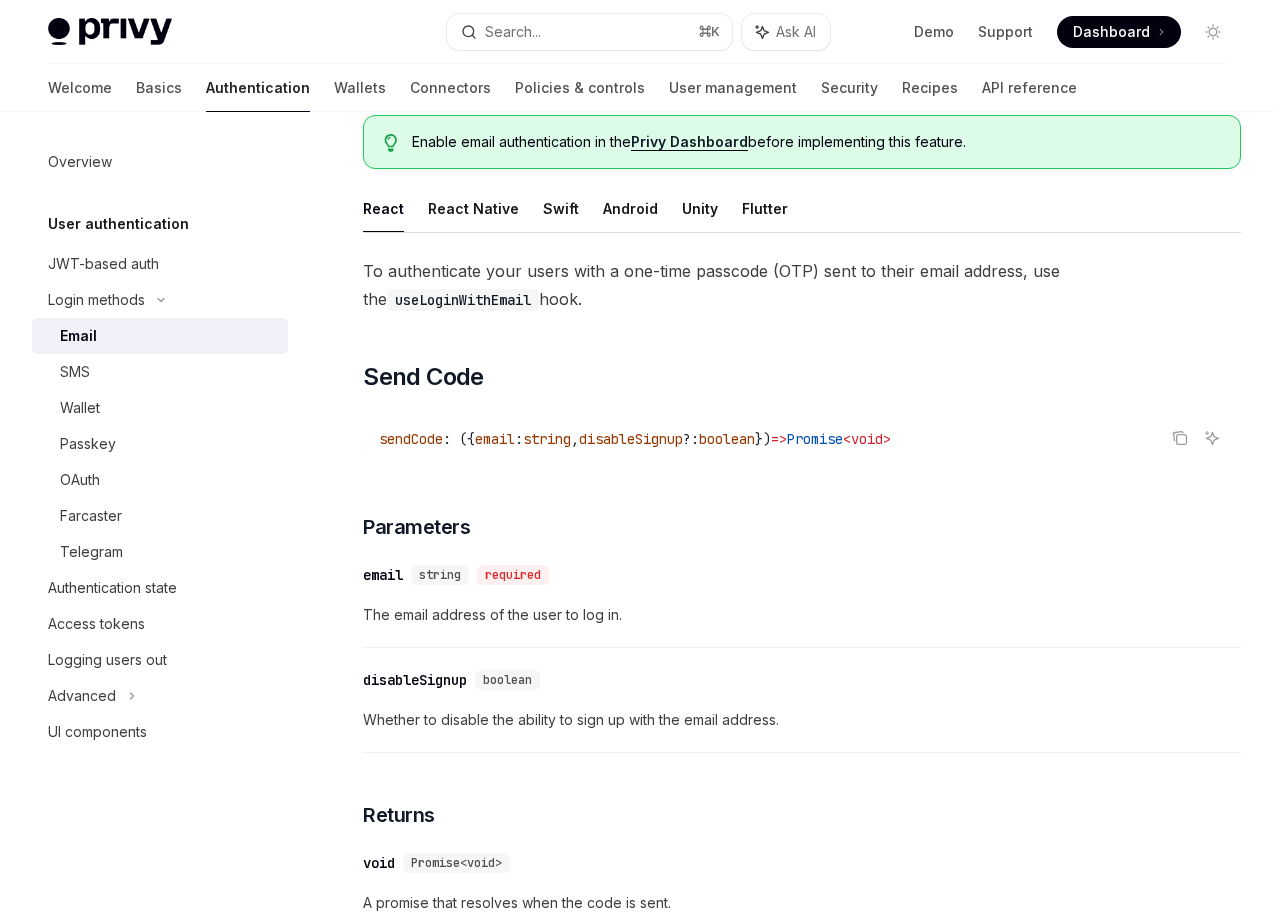 scroll, scrollTop: 0, scrollLeft: 0, axis: both 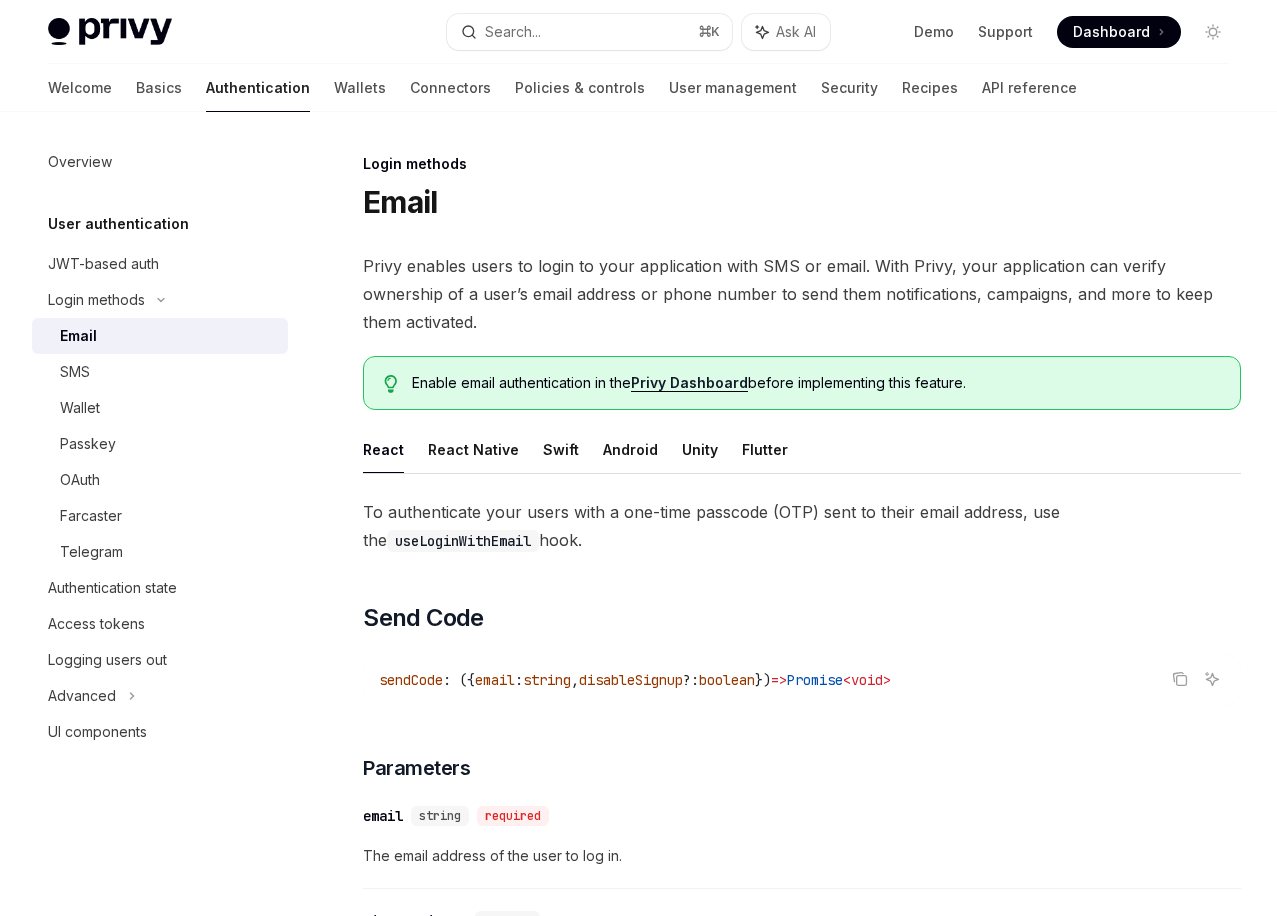 click on "React React Native Swift Android Unity Flutter To authenticate your users with a one-time passcode (OTP) sent to their email address, use the  useLoginWithEmail  hook. ​ Send Code Copy Ask AI sendCode : ({ email :  string ,  disableSignup ?:  boolean })  =>  Promise < void >
​ Parameters ​ email string required The email address of the user to log in. ​ disableSignup boolean Whether to disable the ability to sign up with the email address. ​ Returns ​ void Promise<void> A promise that resolves when the code is sent. ​ Login with Code Copy Ask AI loginWithCode : ({  code :  string  })  =>  Promise < void > ;
​ Parameters ​ code string required The one-time passcode sent to the user’s email address. ​ Returns ​ void Promise<void> A promise that resolves when the user is logged in. ​ Usage Copy Ask AI import  {  useState  }  from  "react" ;
import  {  useLoginWithEmail  }  from  "@privy-io/react-auth" ;
export  default  function  LoginWithEmail ()  {
const  [ email ,  ]  =" at bounding box center [802, 2293] 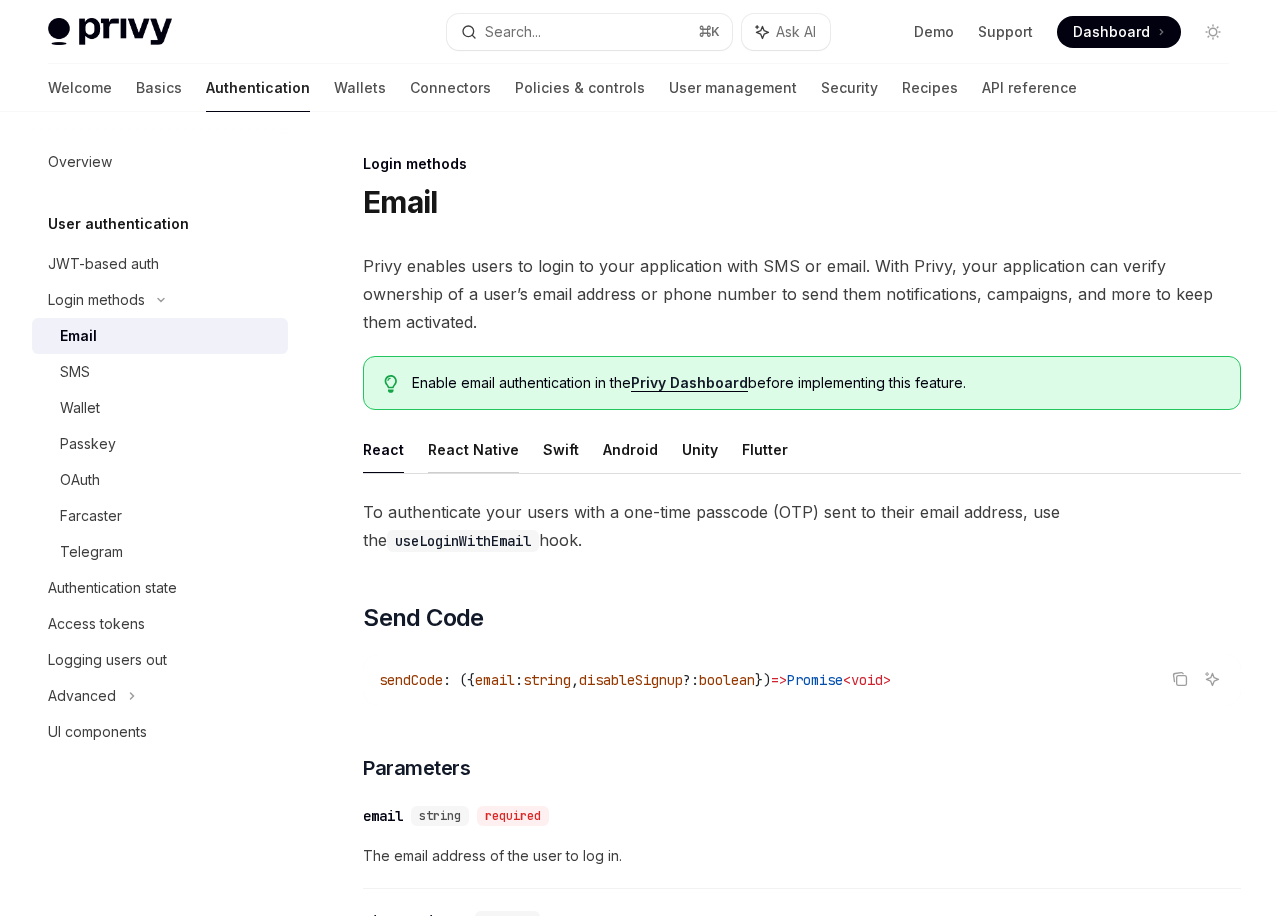 click on "React Native" at bounding box center (473, 449) 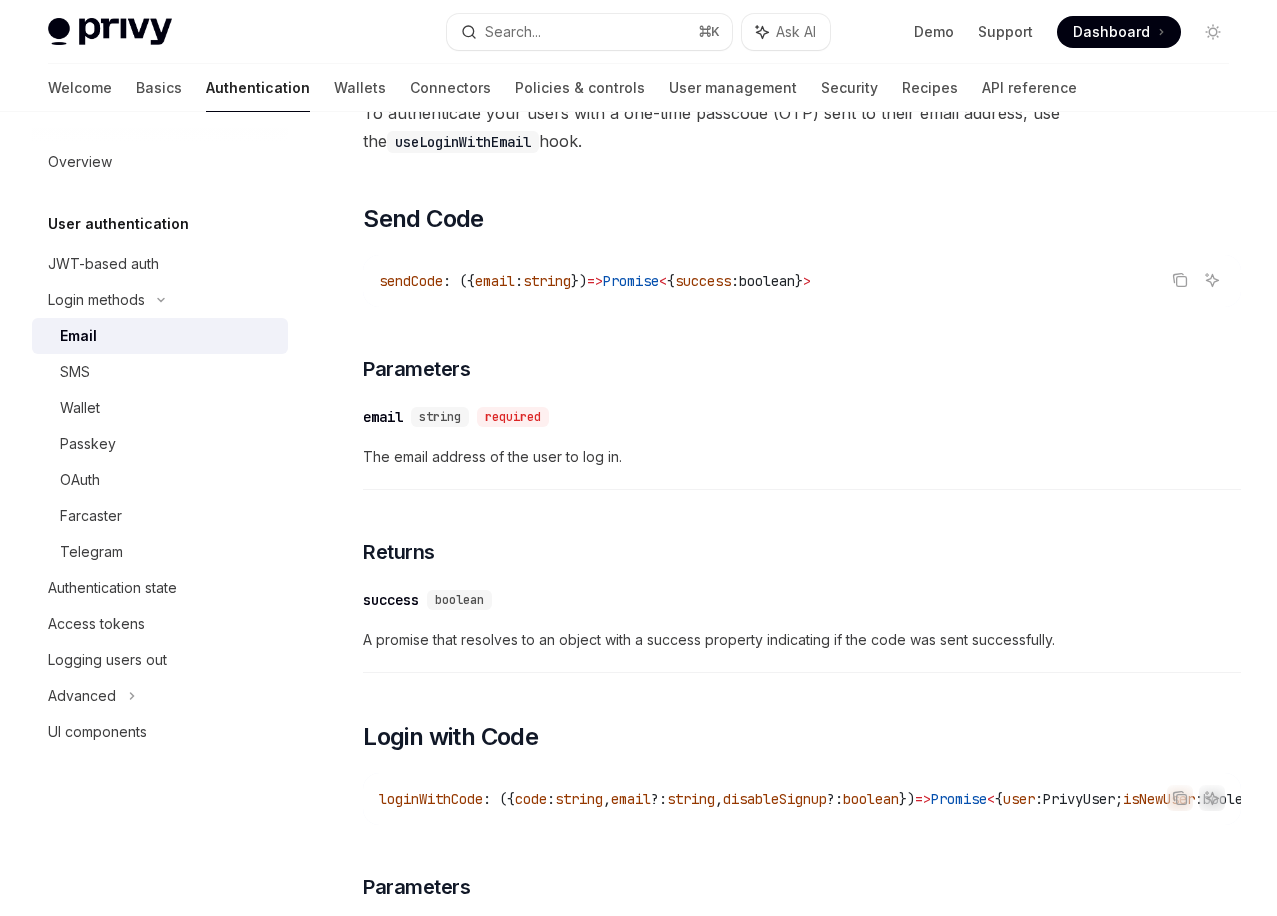 scroll, scrollTop: 0, scrollLeft: 0, axis: both 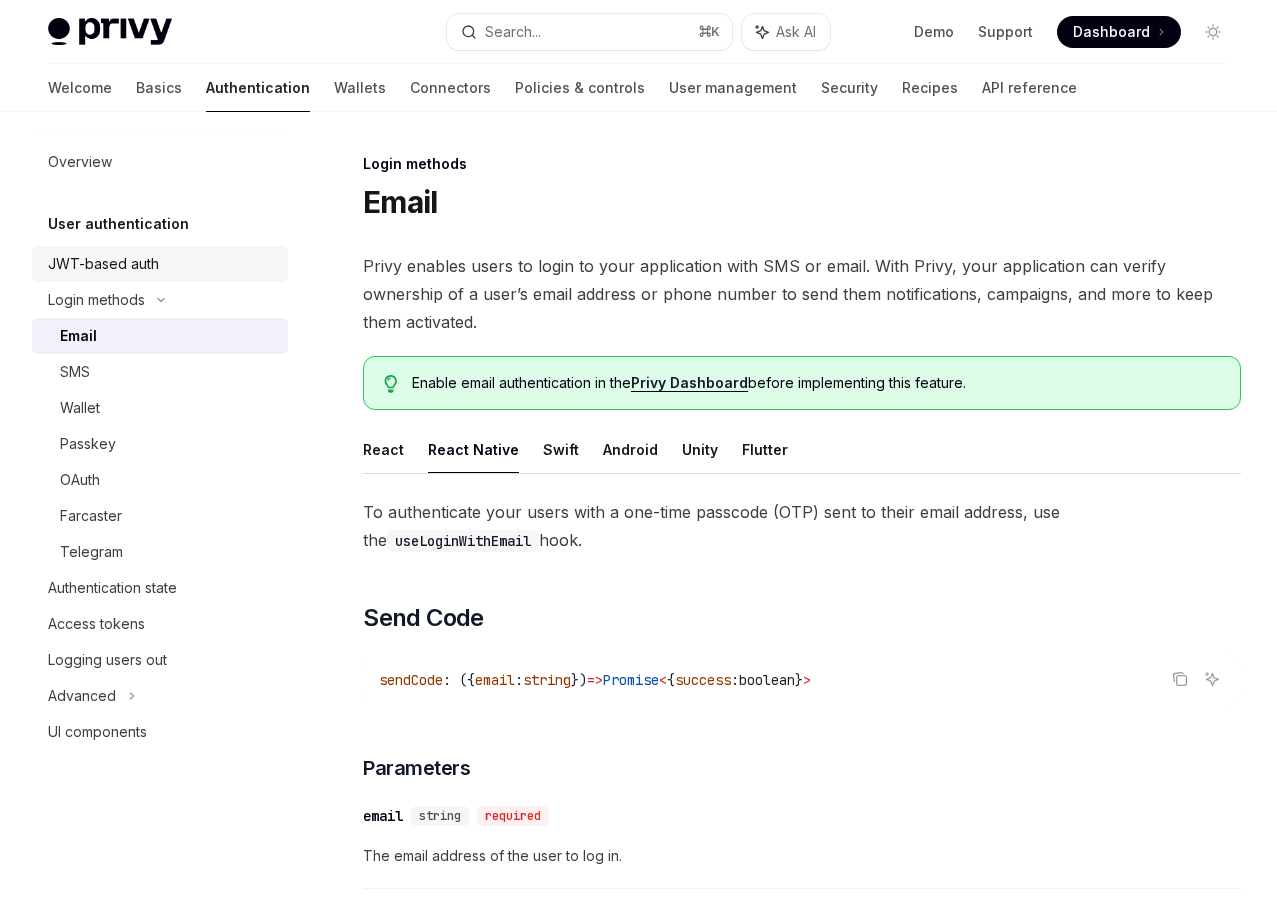 click on "JWT-based auth" at bounding box center [103, 264] 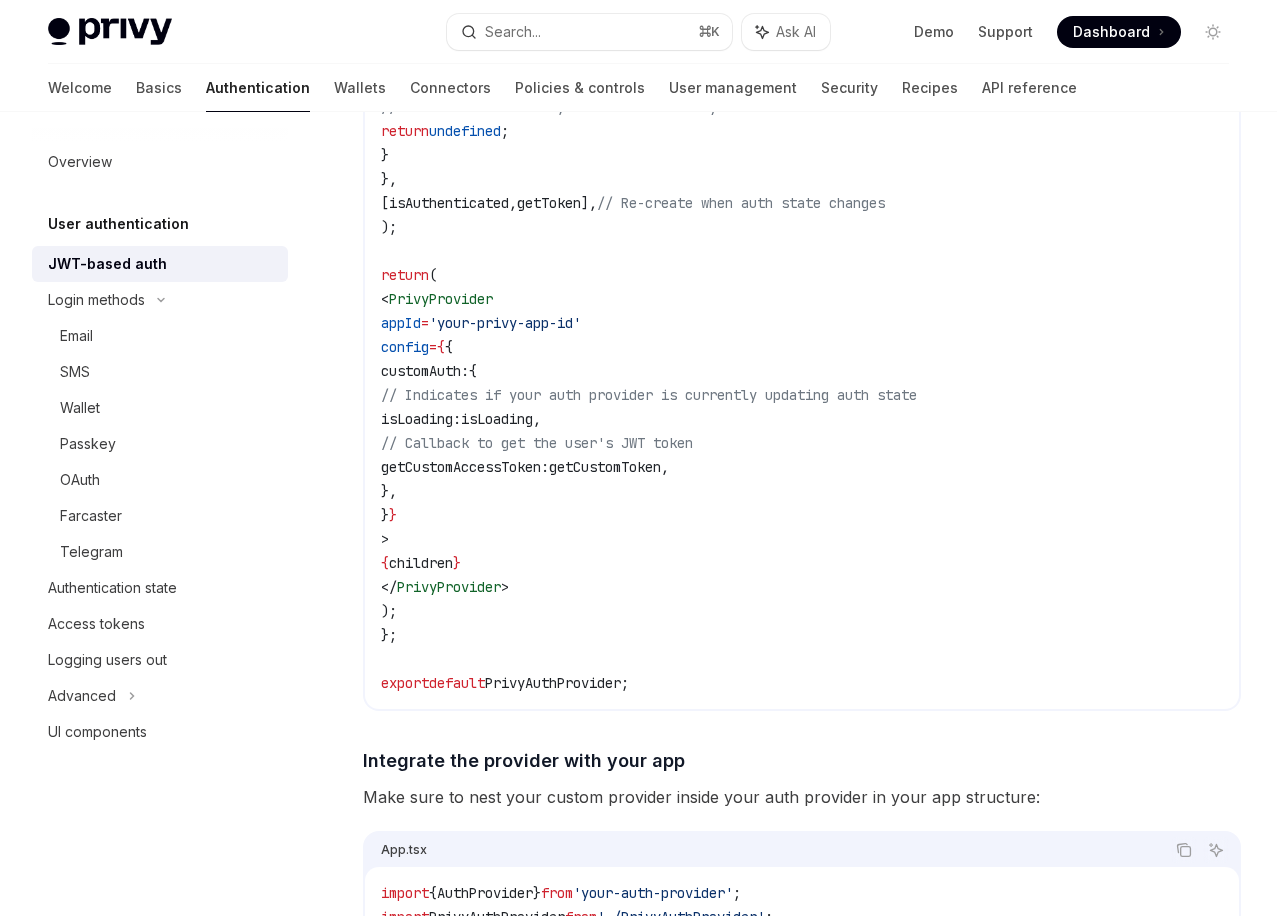 scroll, scrollTop: 2851, scrollLeft: 0, axis: vertical 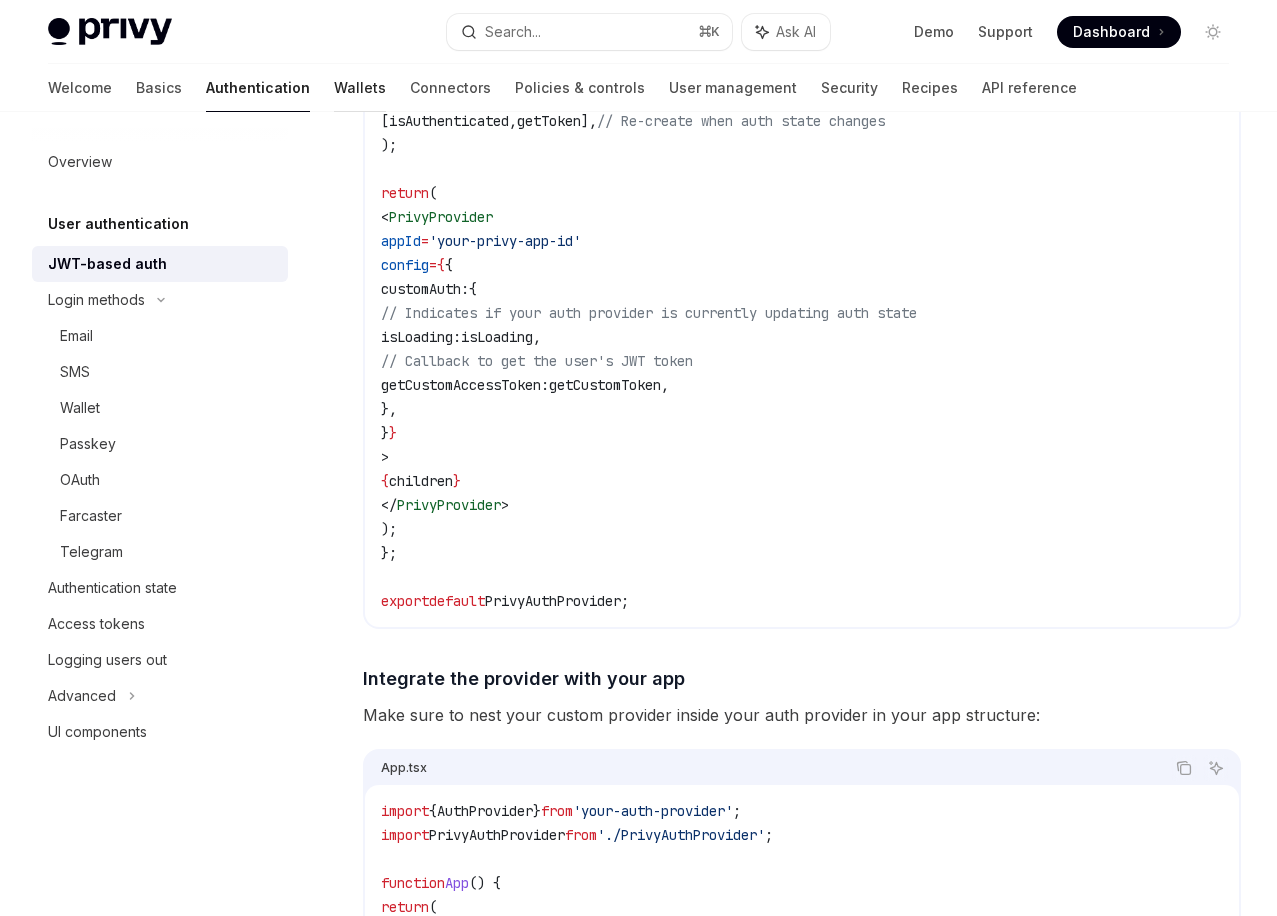 click on "Wallets" at bounding box center [360, 88] 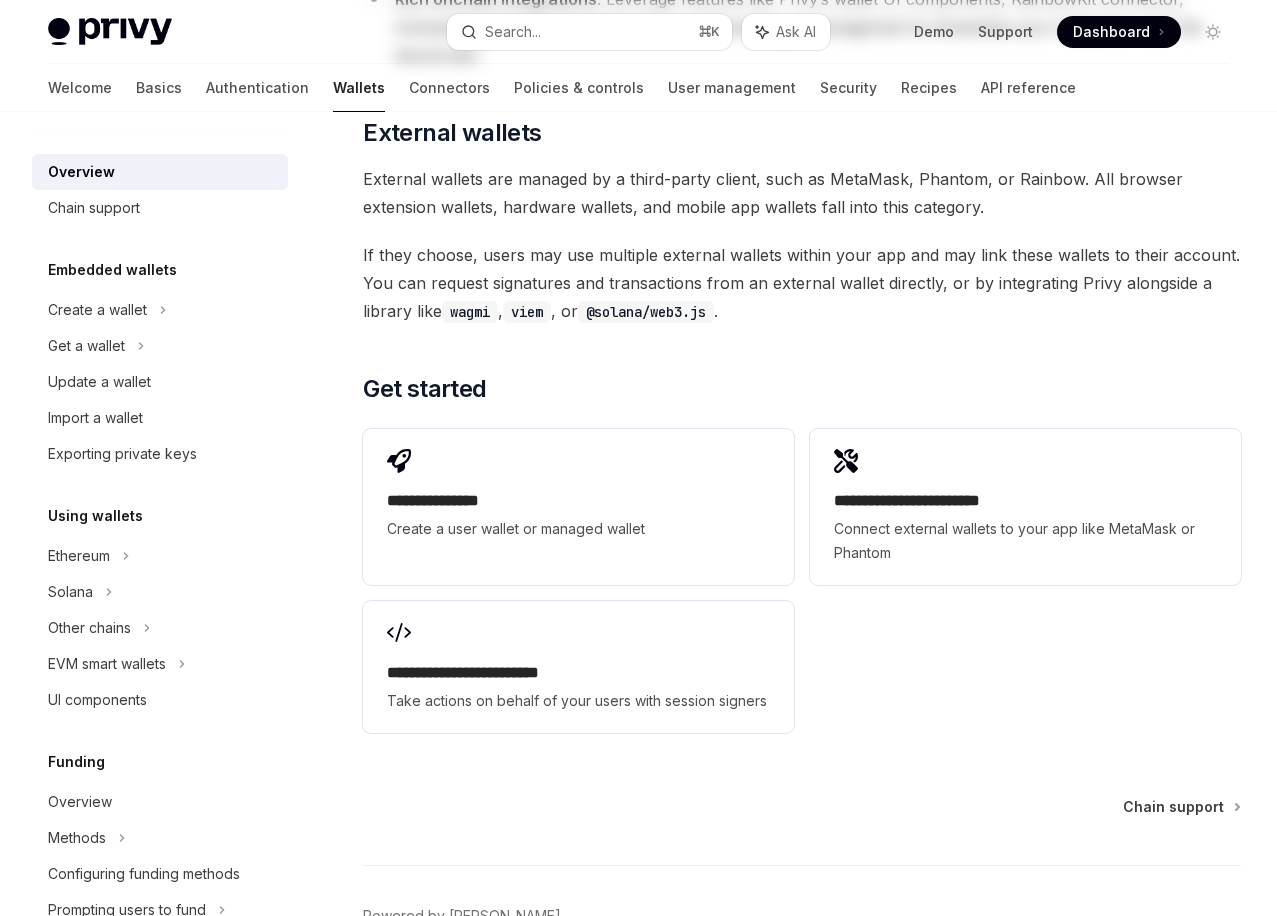 scroll, scrollTop: 0, scrollLeft: 0, axis: both 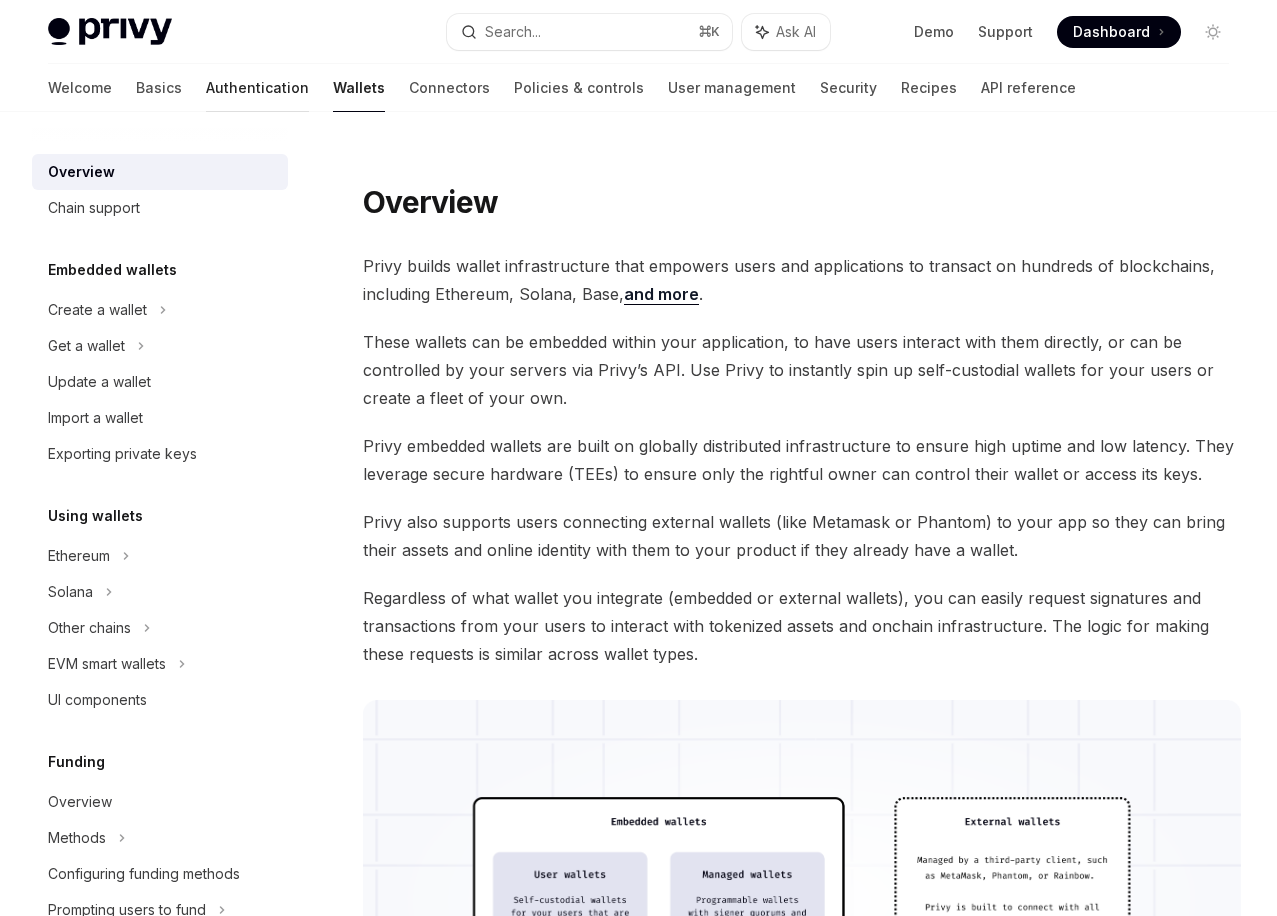 click on "Authentication" at bounding box center [257, 88] 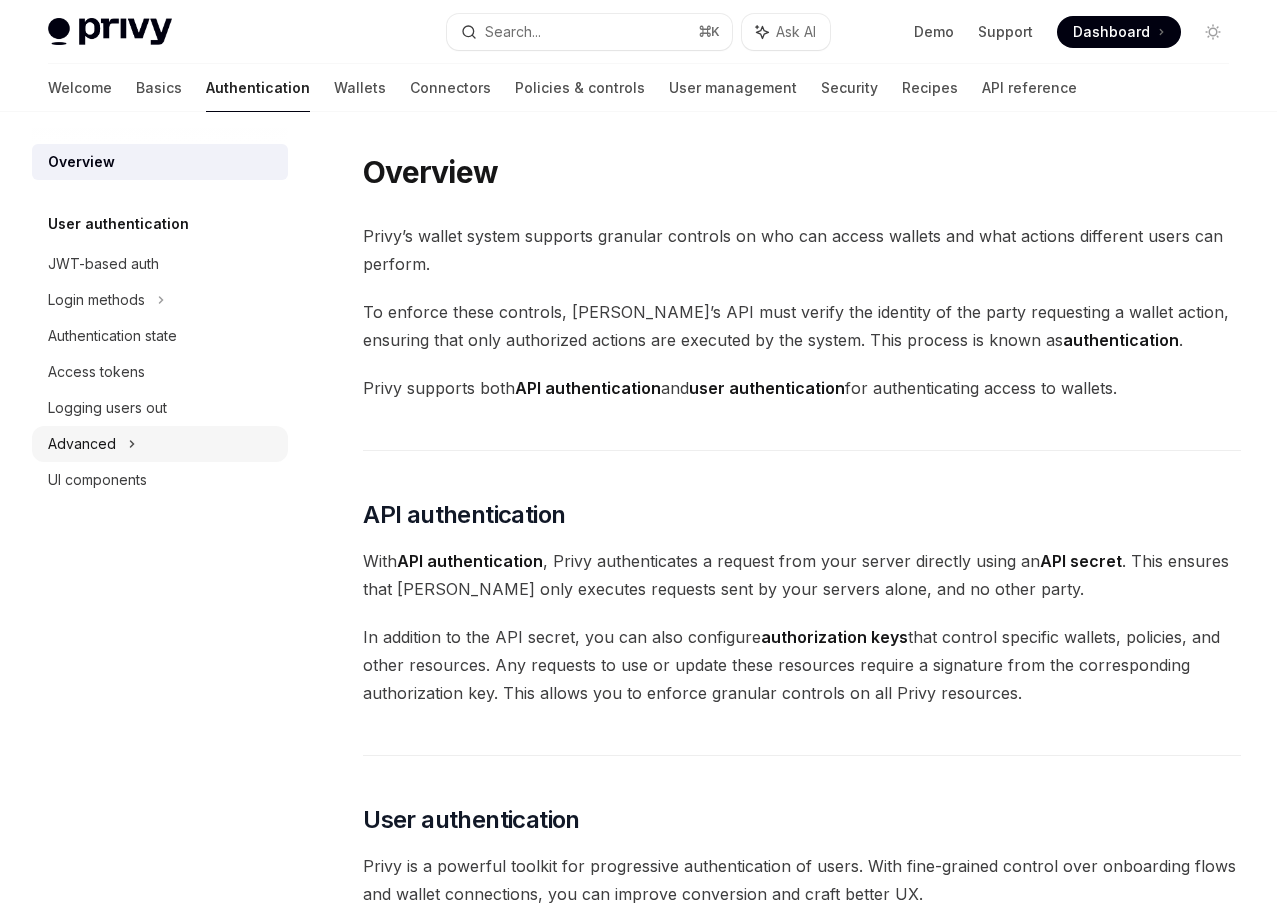click on "Advanced" at bounding box center [160, 444] 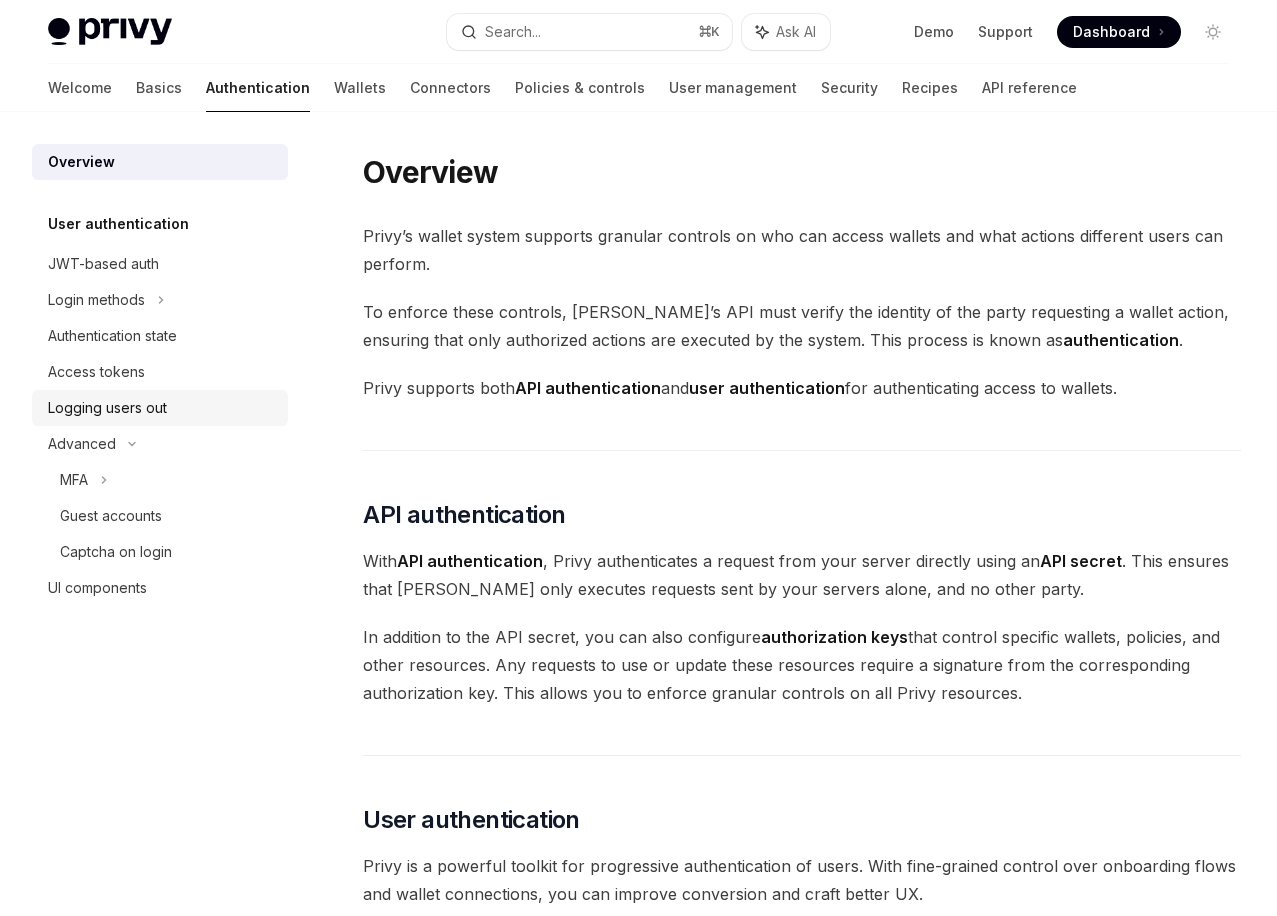 click on "Logging users out" at bounding box center [107, 408] 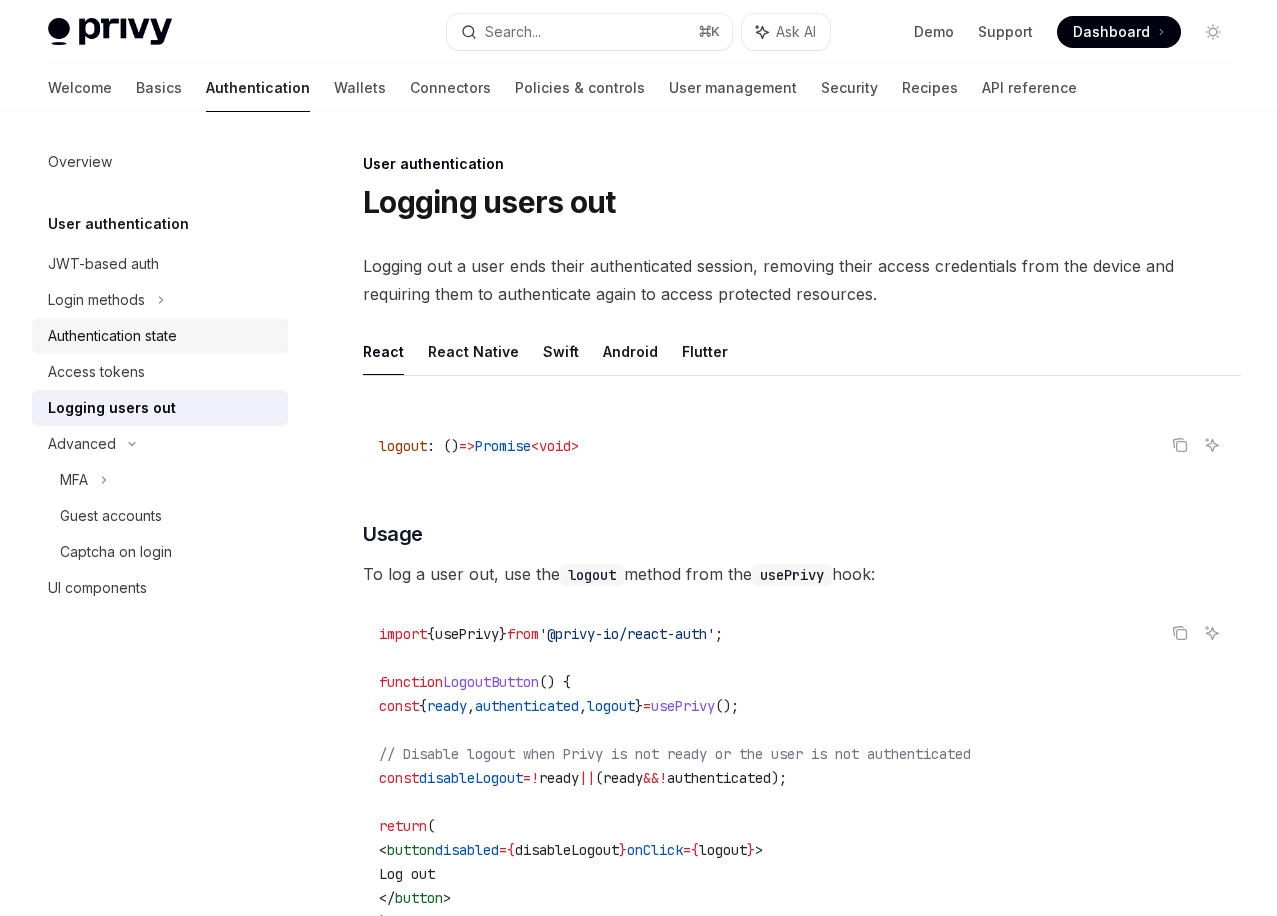 click on "Authentication state" at bounding box center (160, 336) 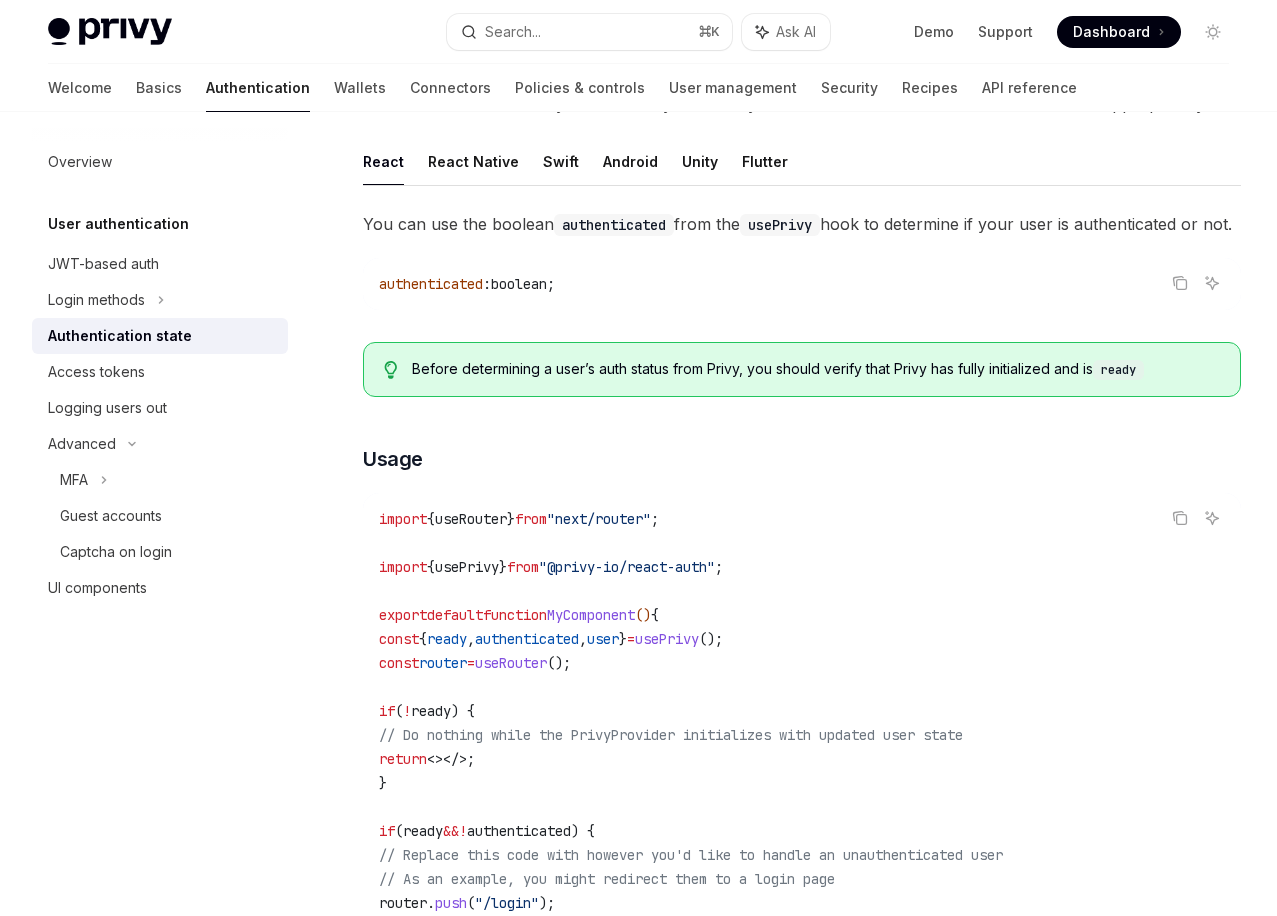 scroll, scrollTop: 259, scrollLeft: 0, axis: vertical 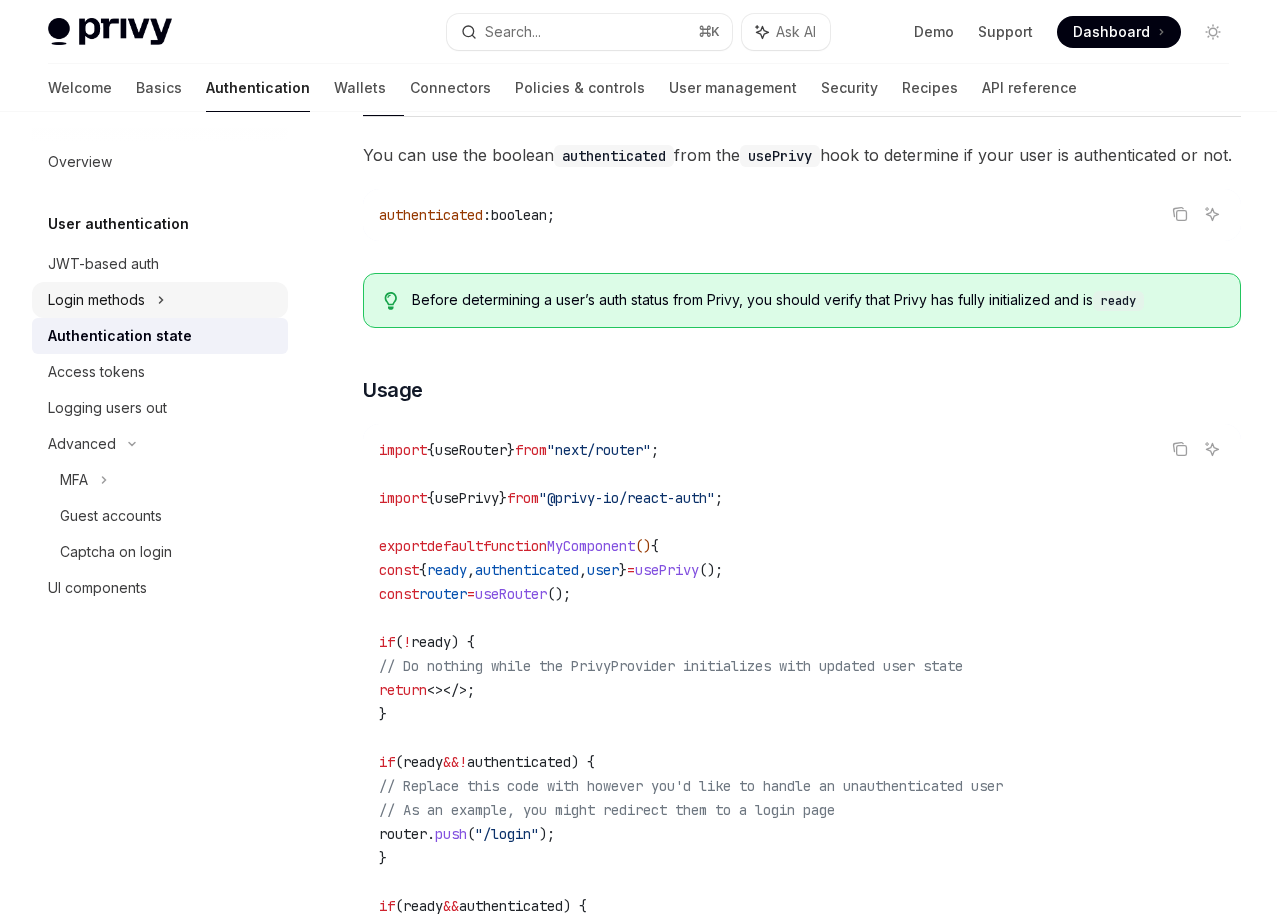 click on "Login methods" at bounding box center [96, 300] 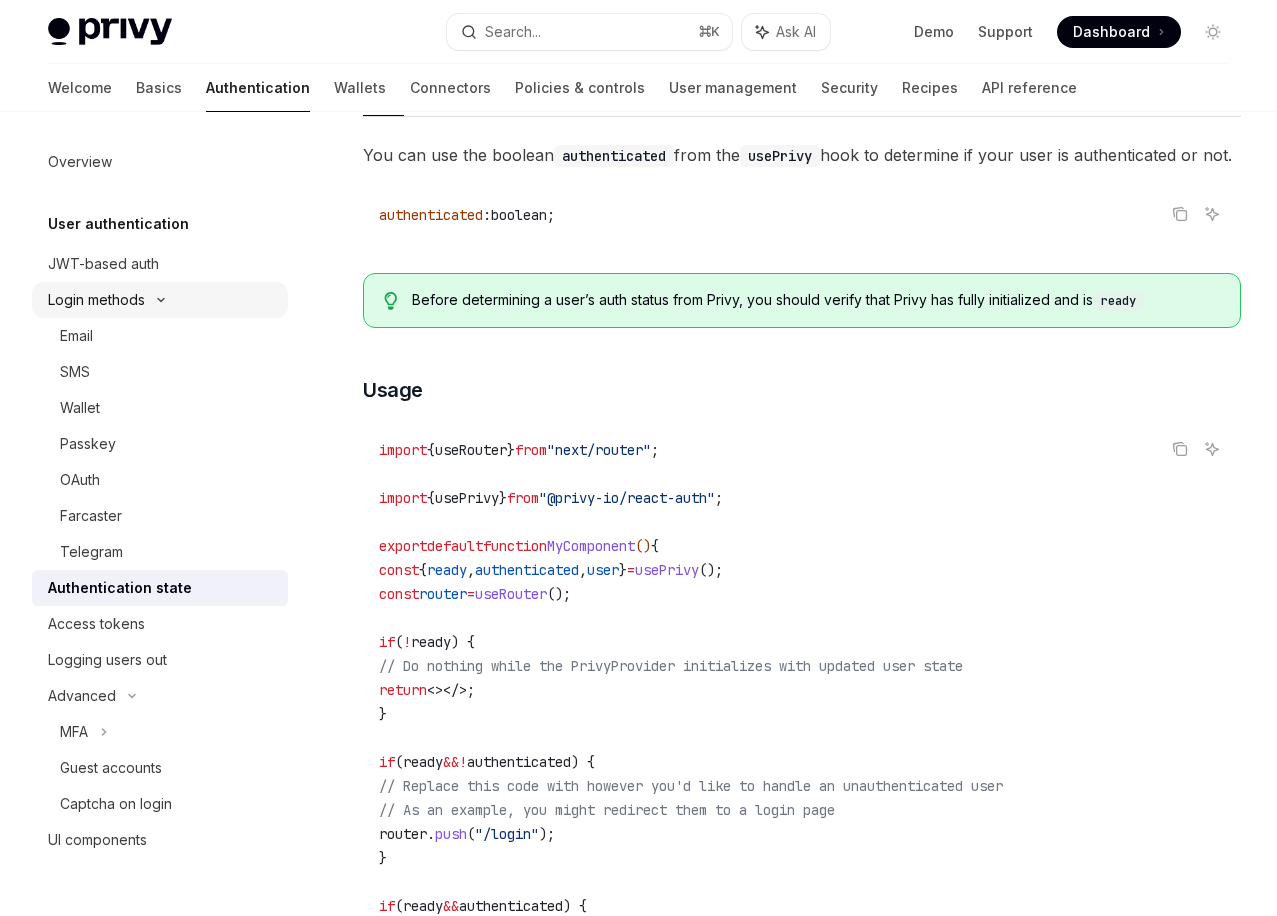 scroll, scrollTop: 0, scrollLeft: 0, axis: both 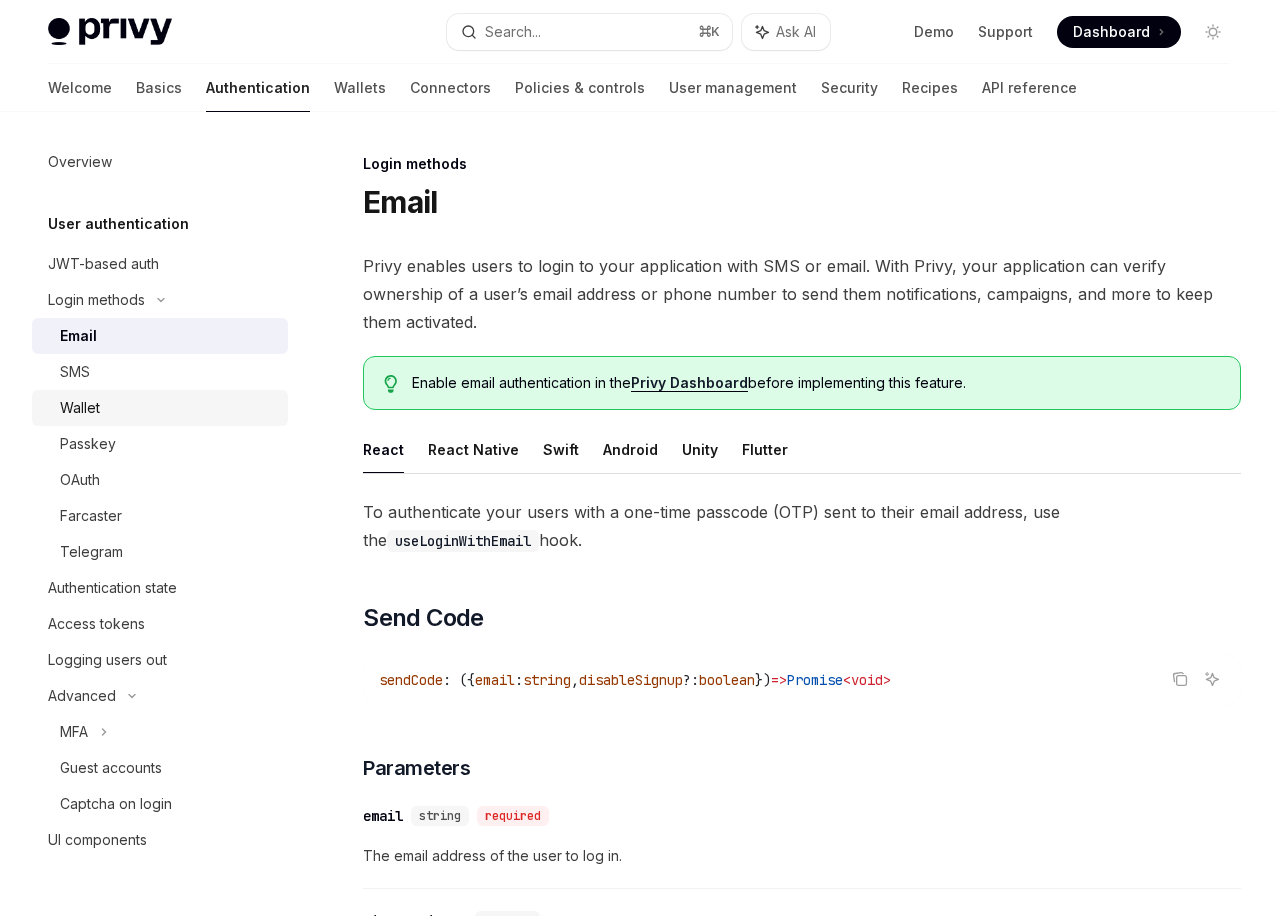 click on "Wallet" at bounding box center [160, 408] 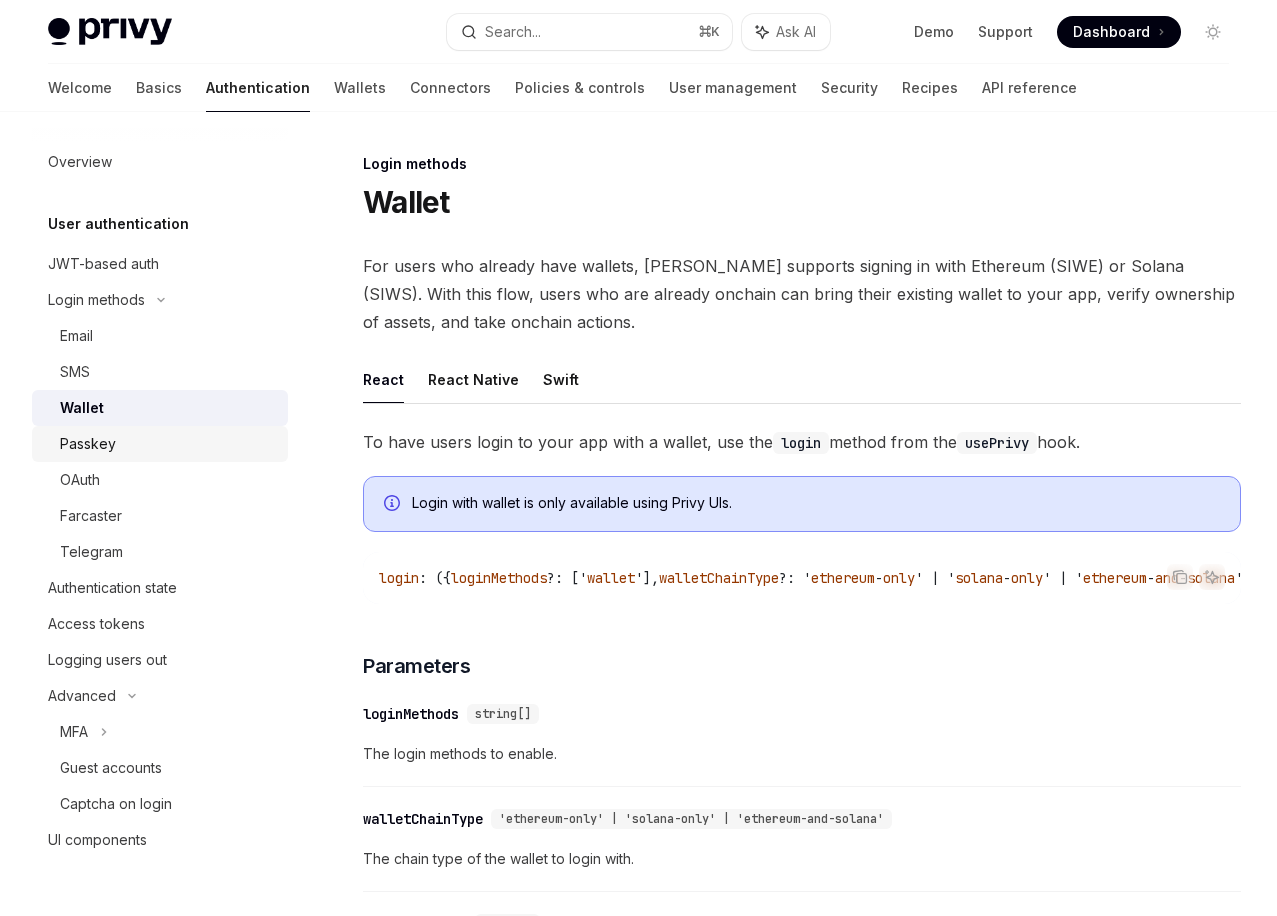 click on "Passkey" at bounding box center (168, 444) 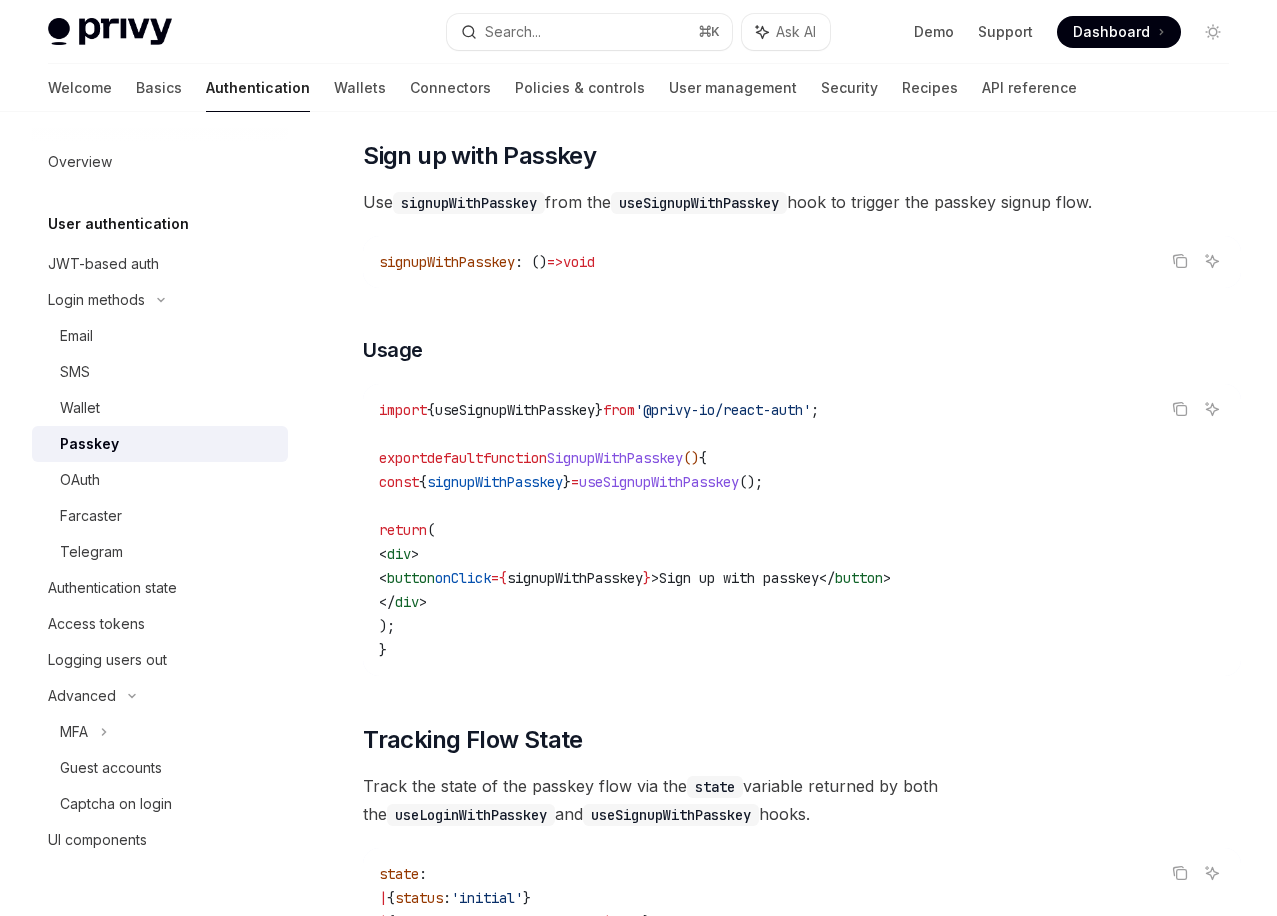 scroll, scrollTop: 1267, scrollLeft: 0, axis: vertical 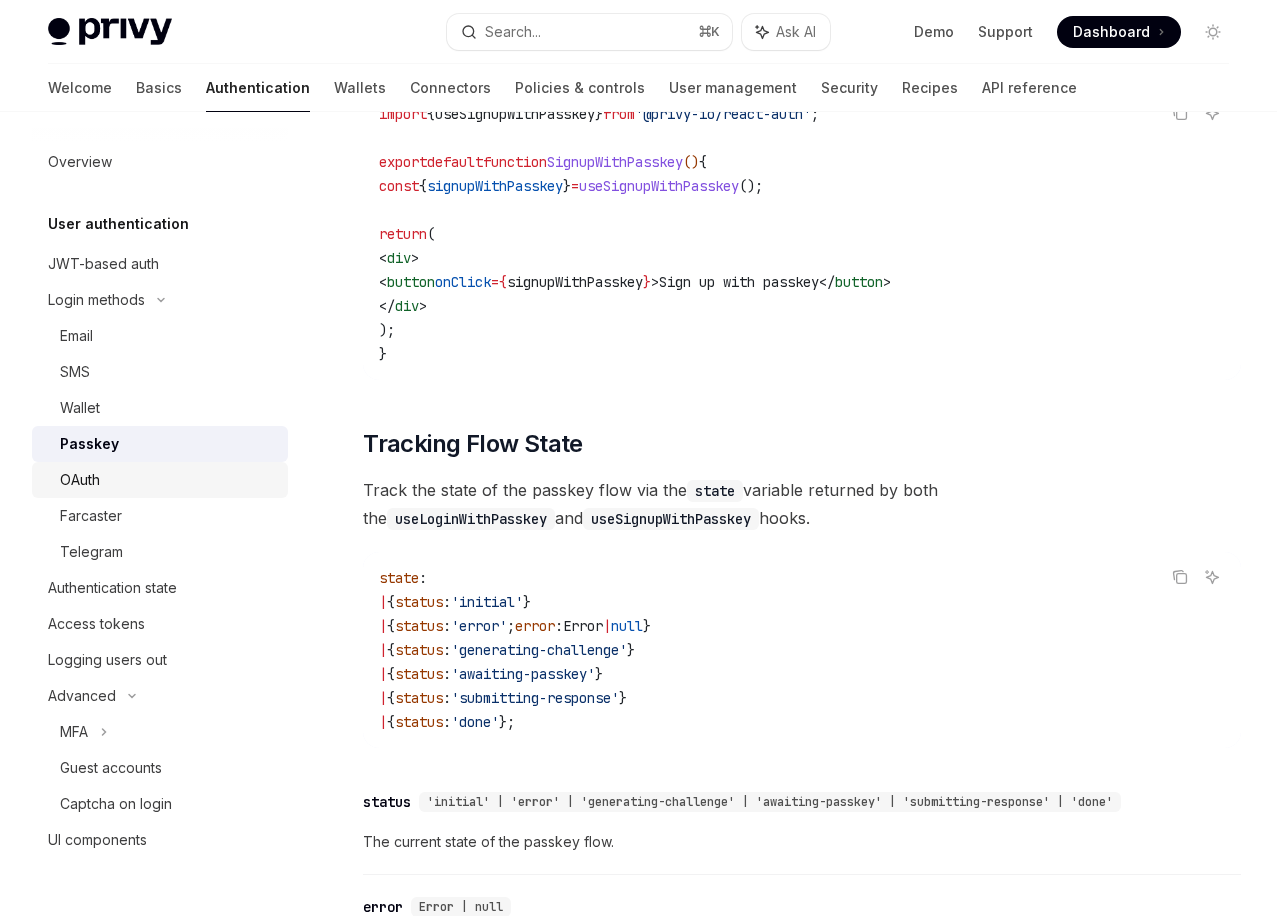 click on "OAuth" at bounding box center (168, 480) 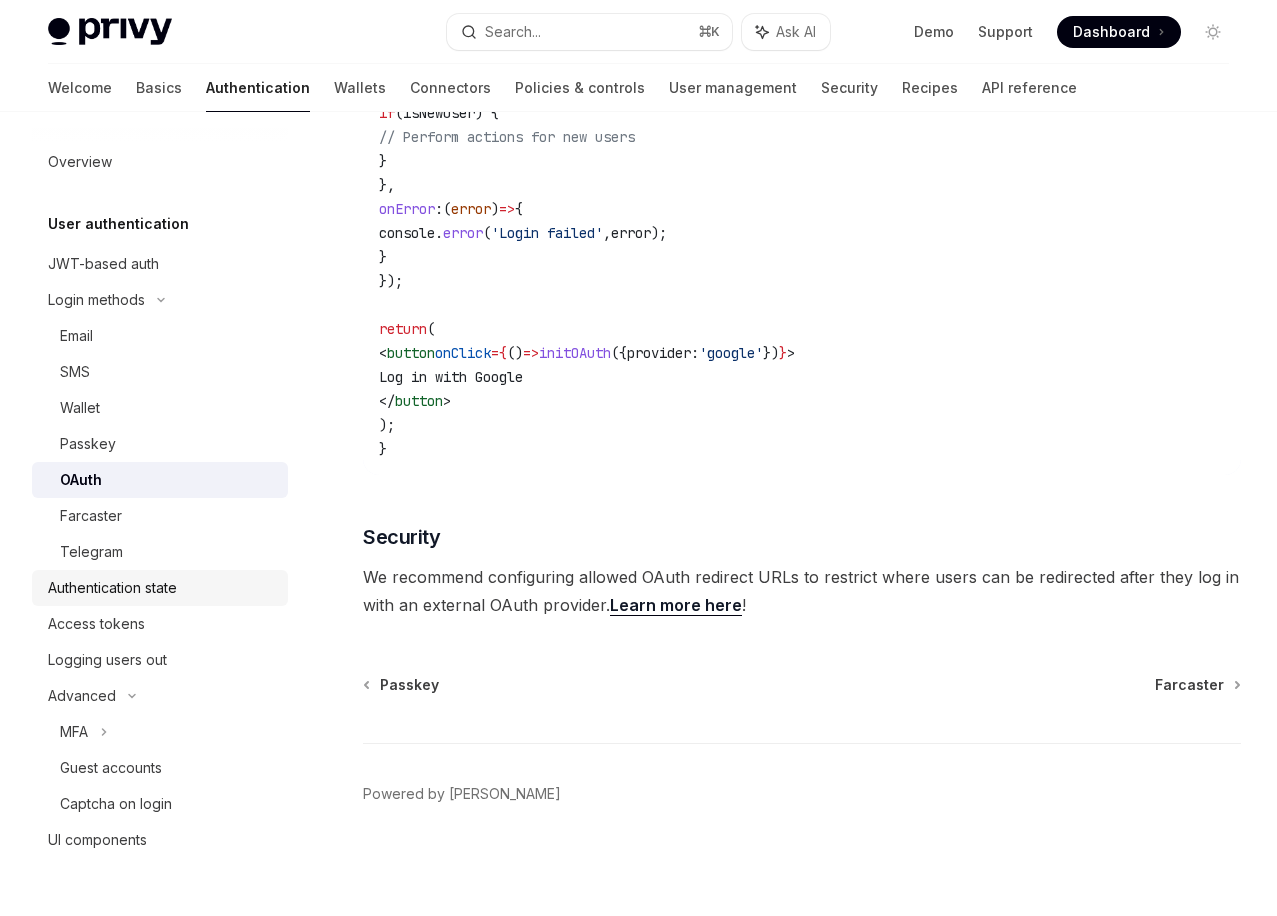 scroll, scrollTop: 3496, scrollLeft: 0, axis: vertical 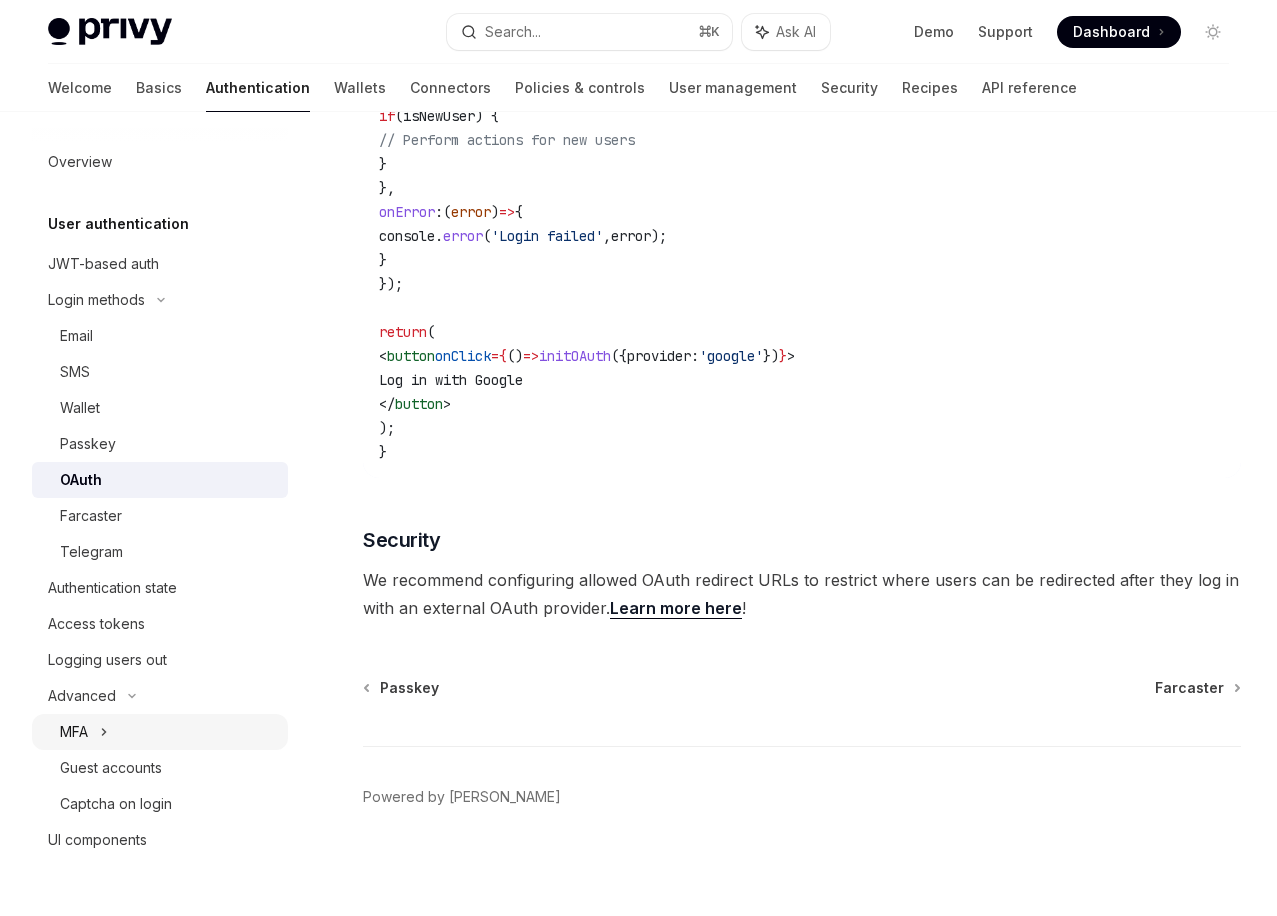 click on "MFA" at bounding box center [160, 732] 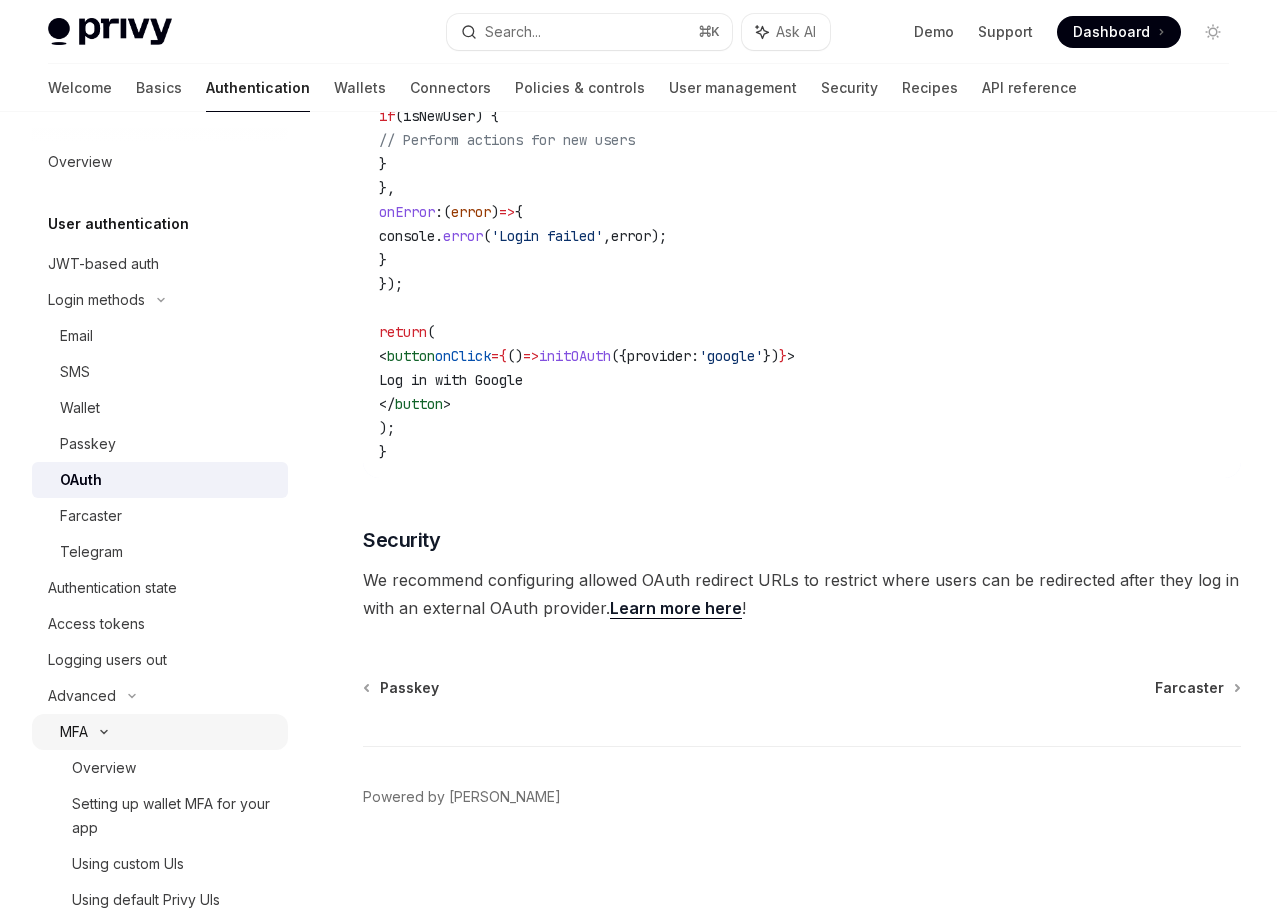 scroll, scrollTop: 0, scrollLeft: 0, axis: both 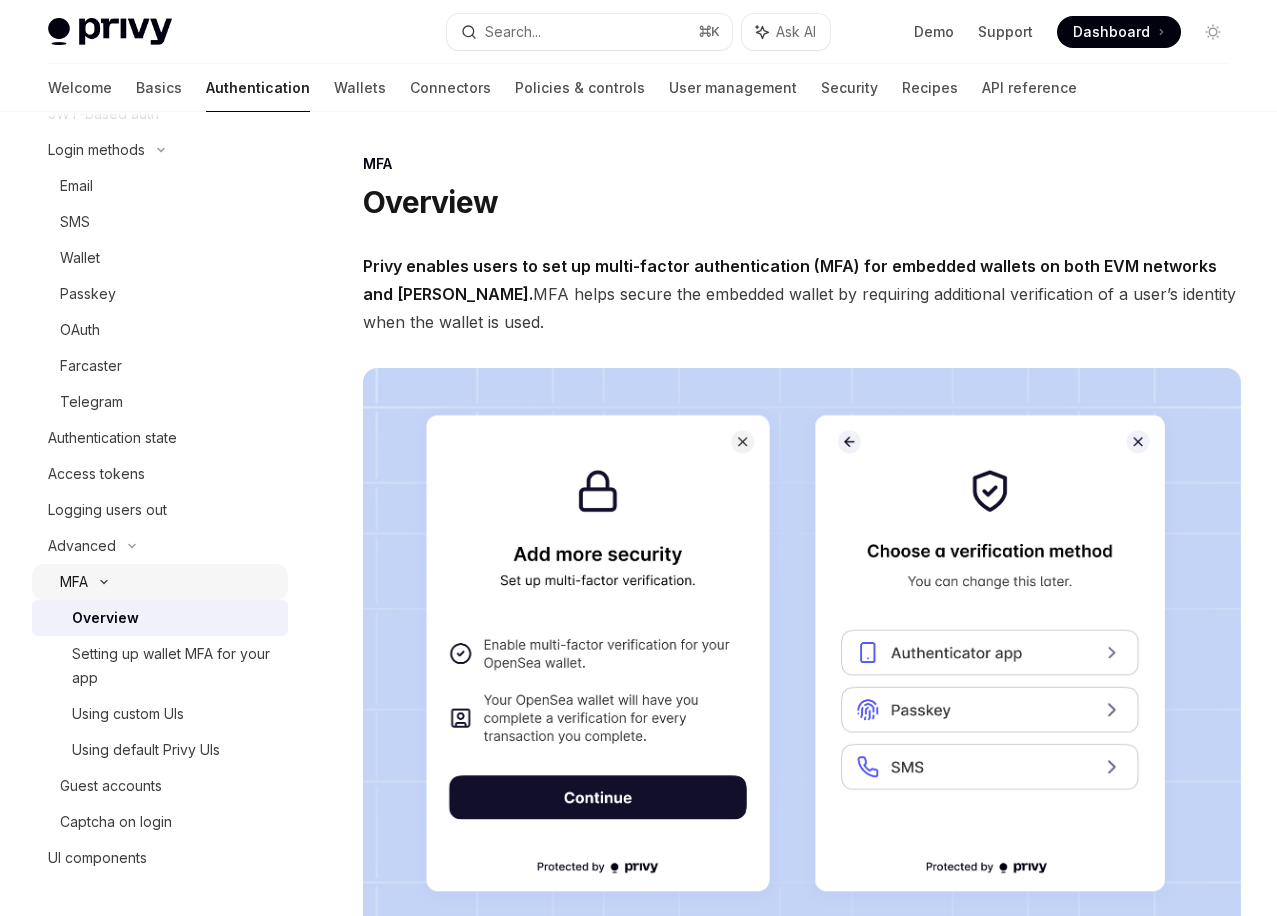click on "MFA" at bounding box center (160, 582) 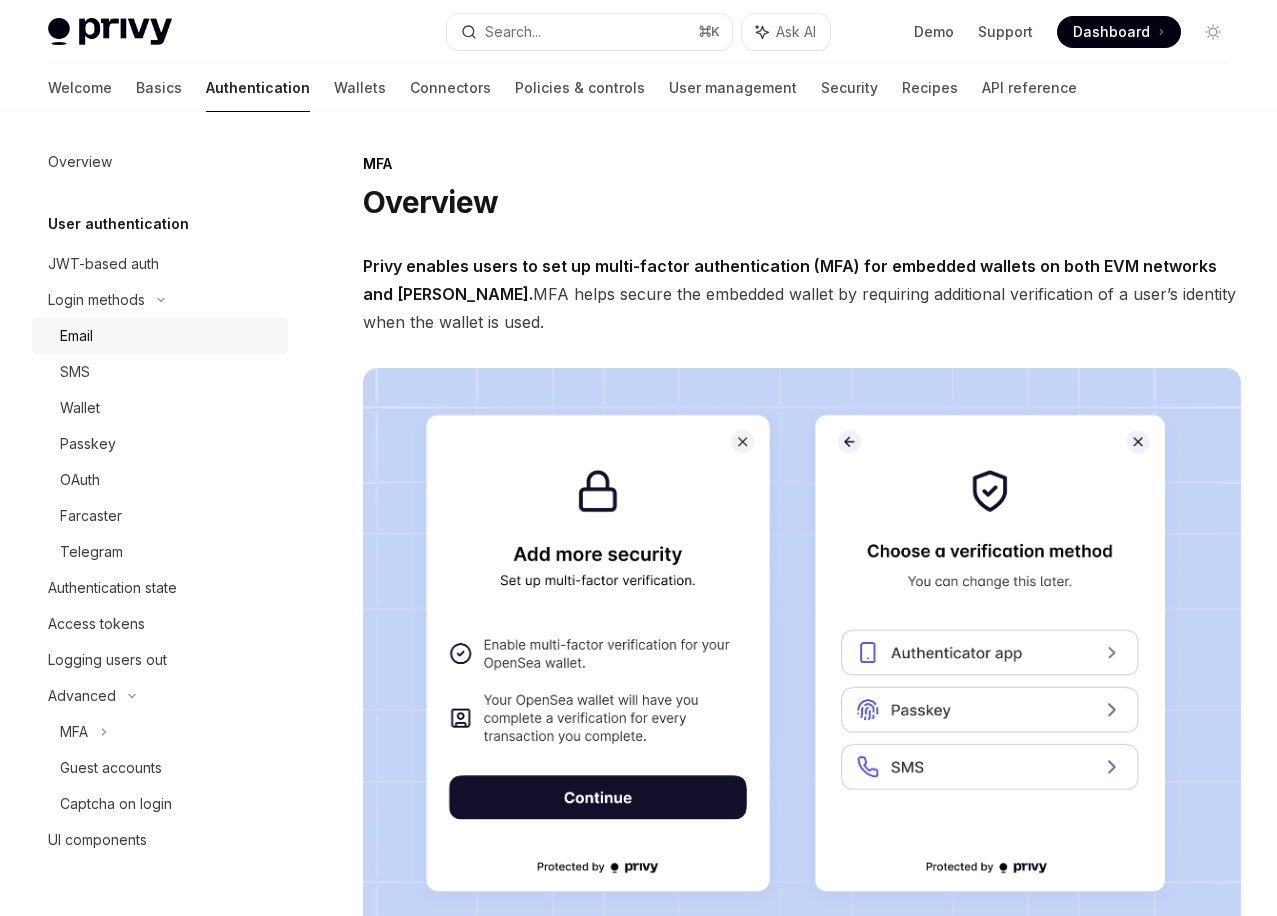 click on "Email" at bounding box center [168, 336] 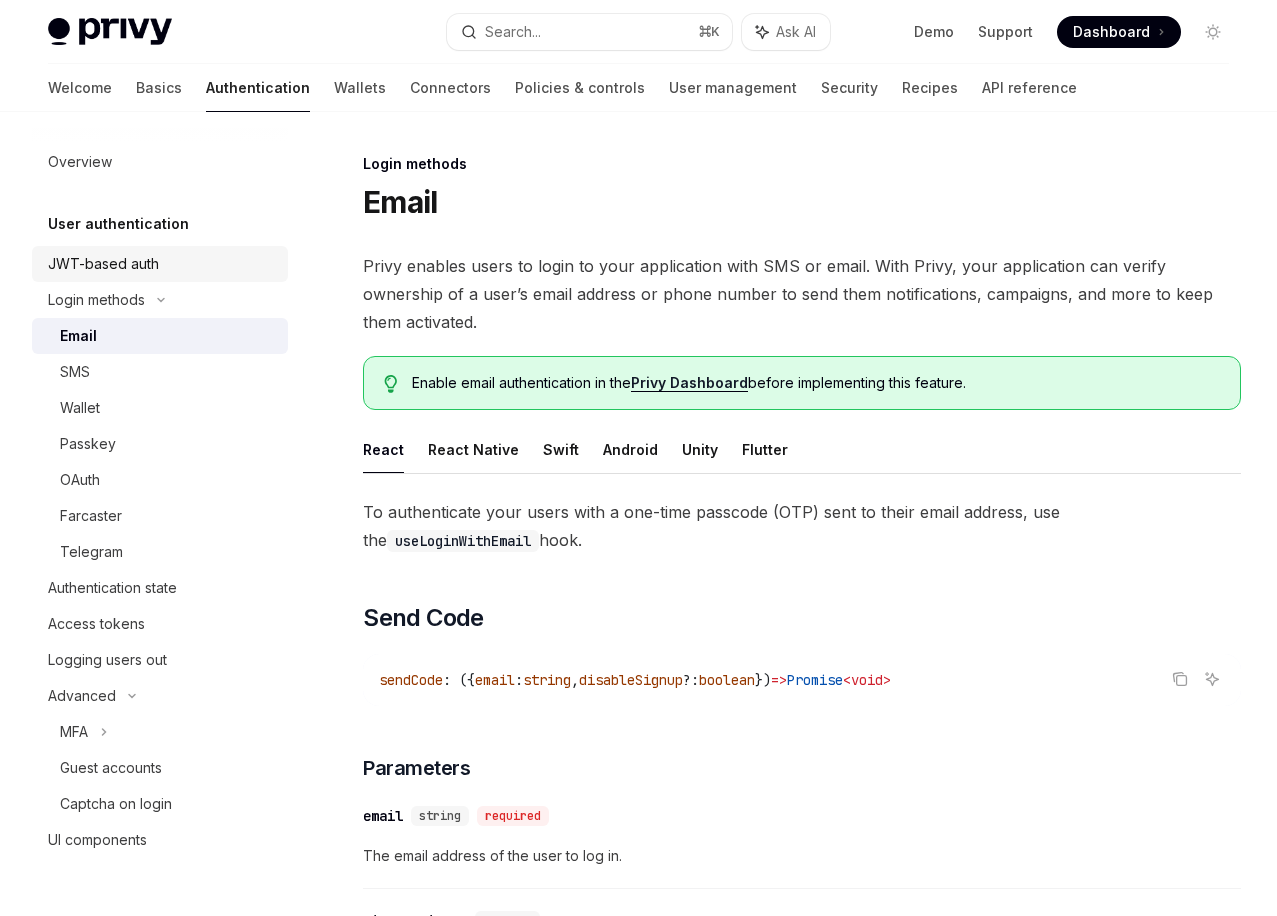 click on "JWT-based auth" at bounding box center (160, 264) 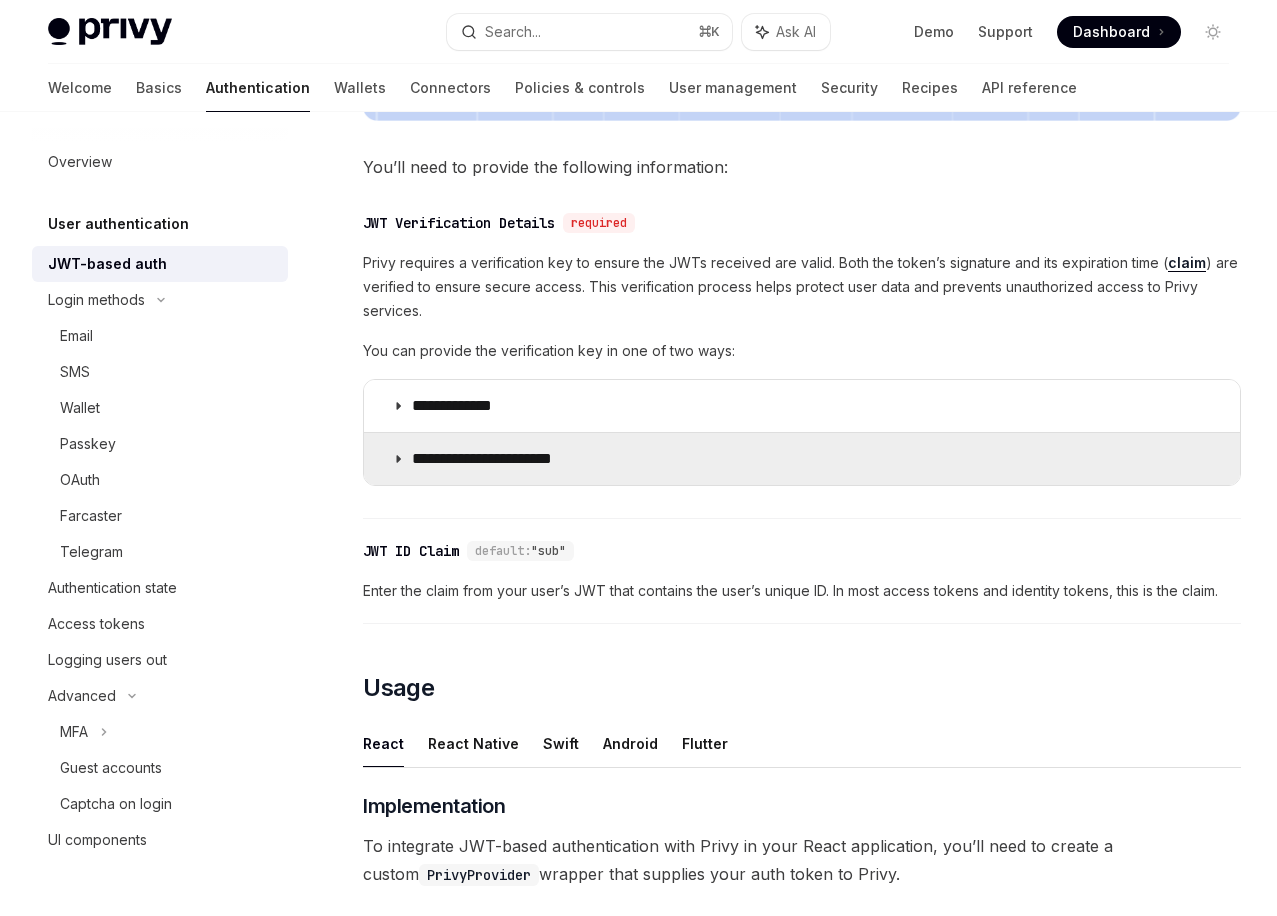 scroll, scrollTop: 1407, scrollLeft: 0, axis: vertical 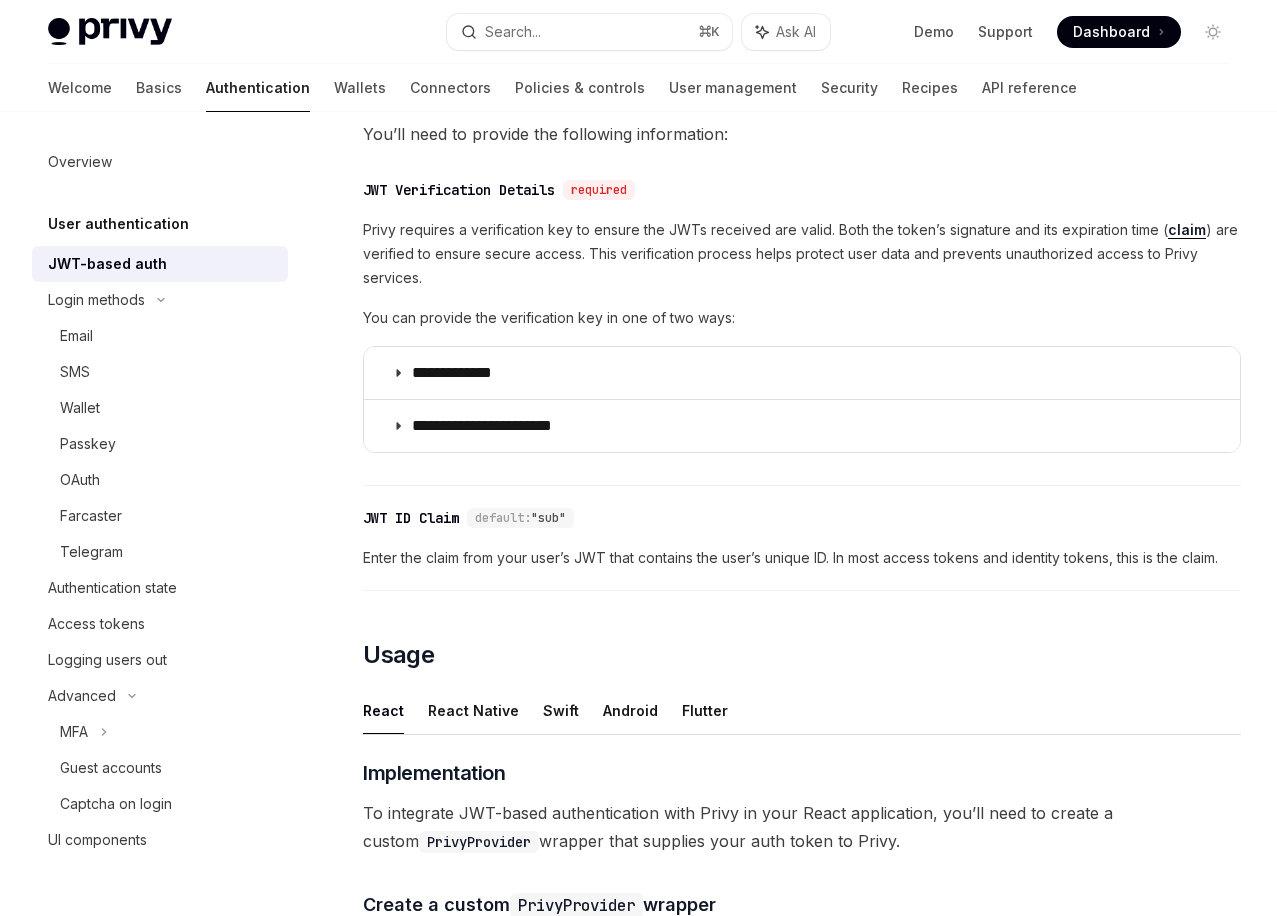 click on "User authentication" at bounding box center (118, 224) 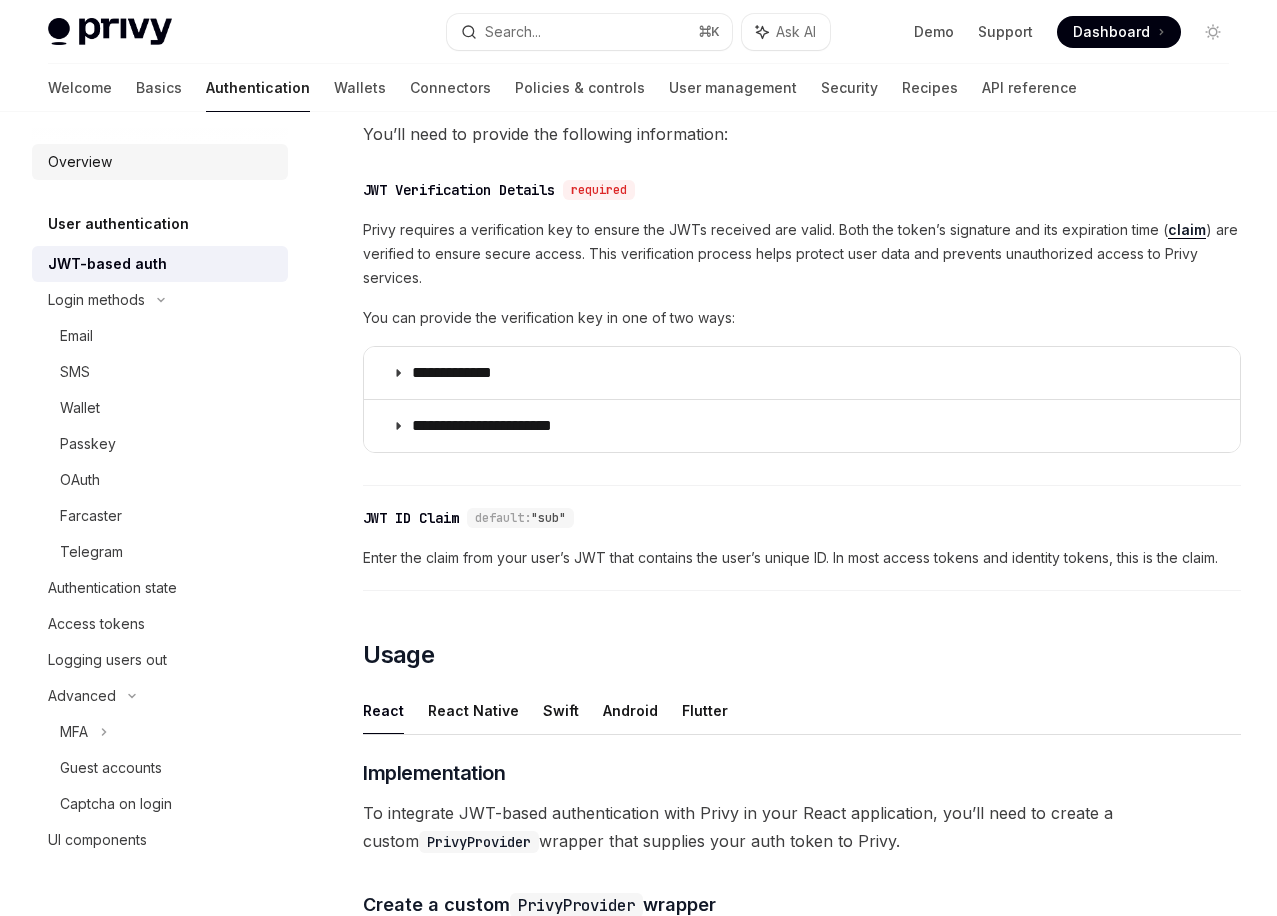 click on "Overview" at bounding box center [80, 162] 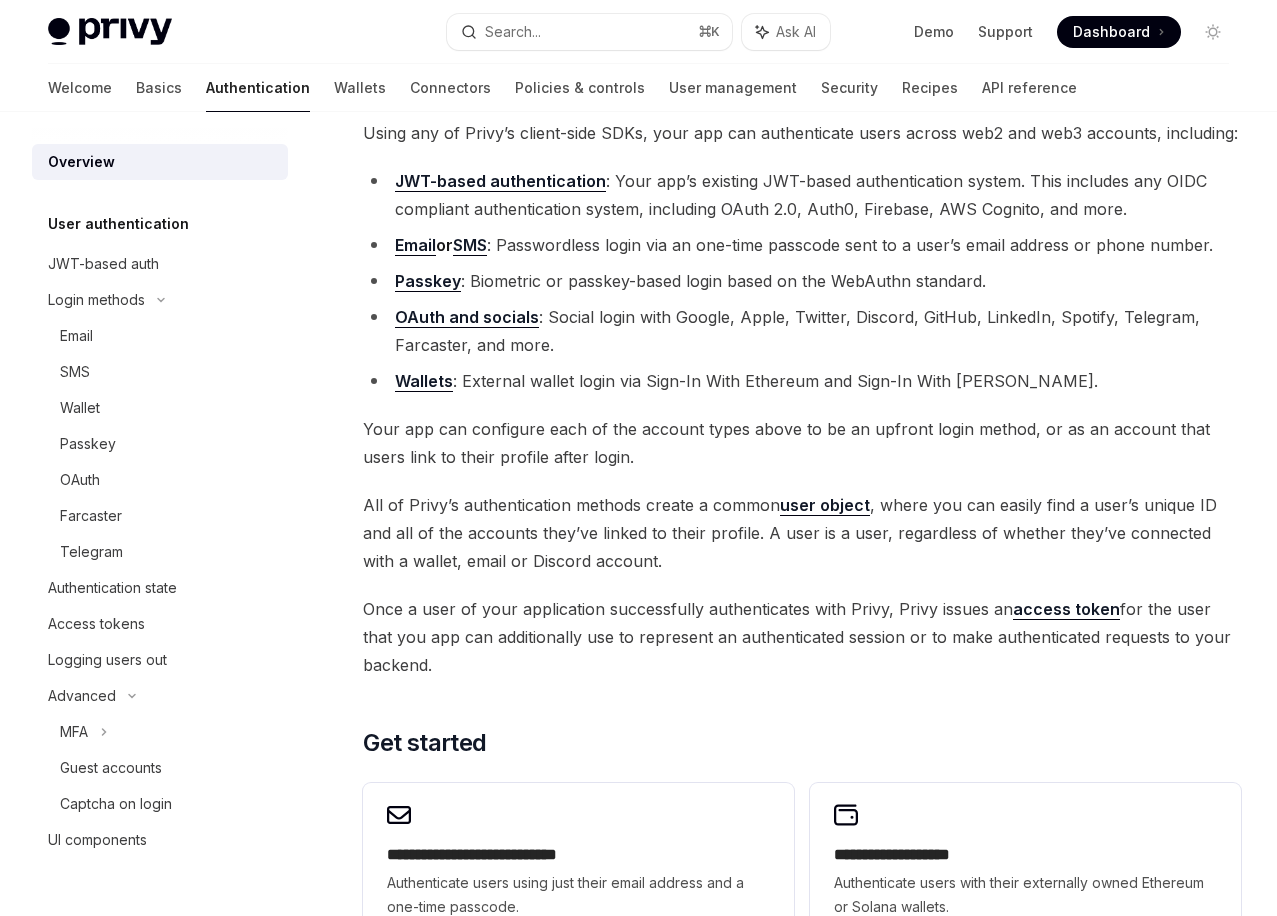 scroll, scrollTop: 817, scrollLeft: 0, axis: vertical 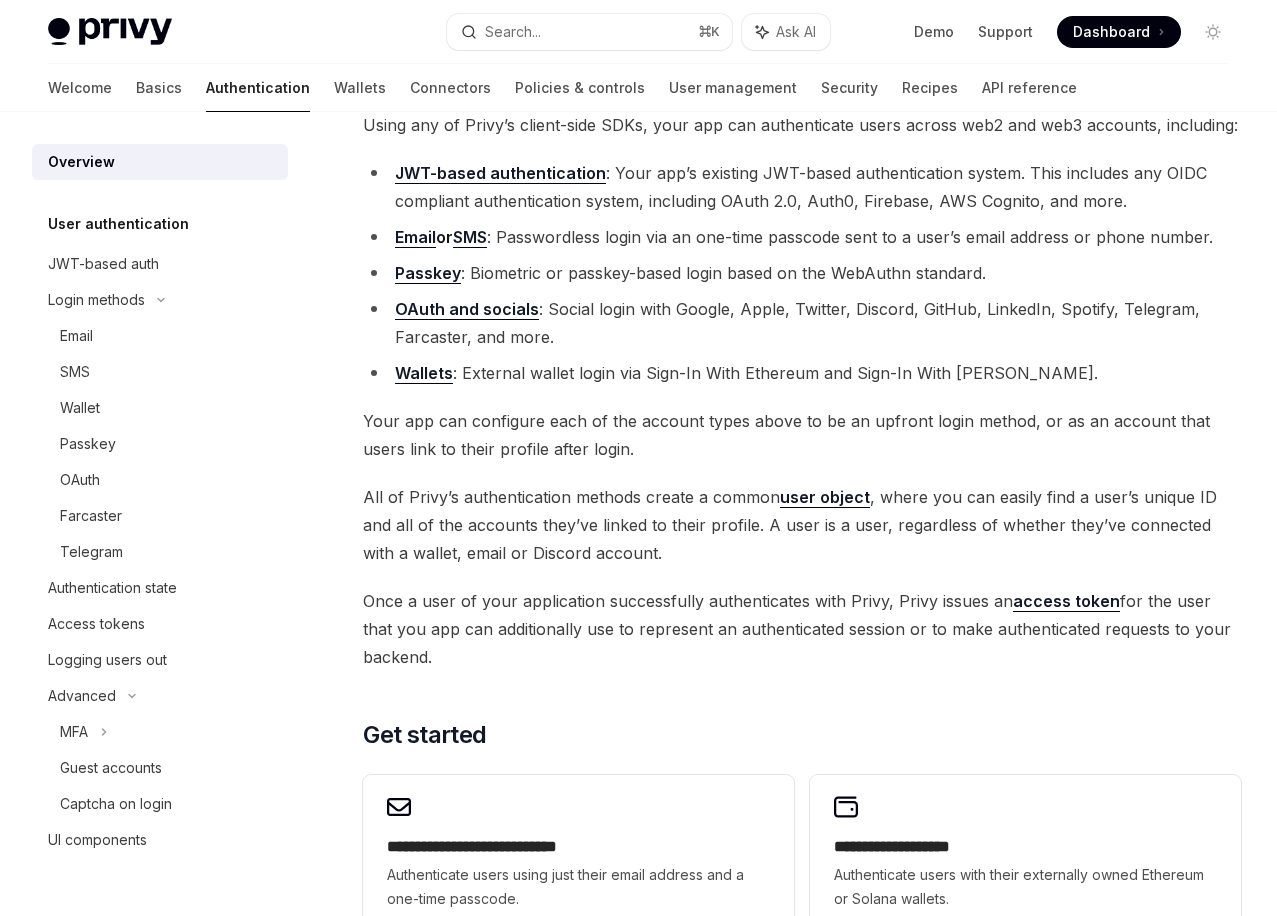 click on "OAuth and socials" at bounding box center [467, 309] 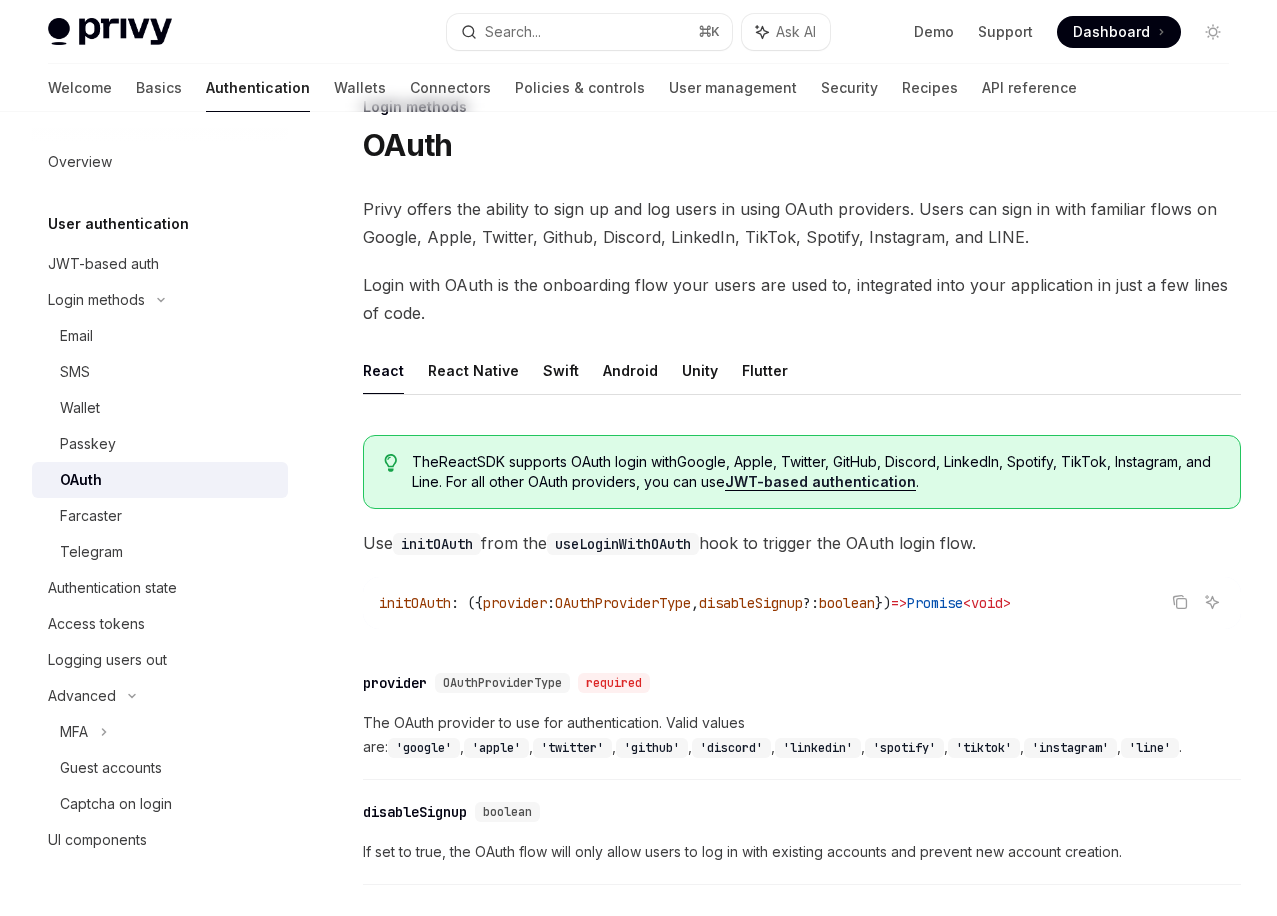 scroll, scrollTop: 61, scrollLeft: 0, axis: vertical 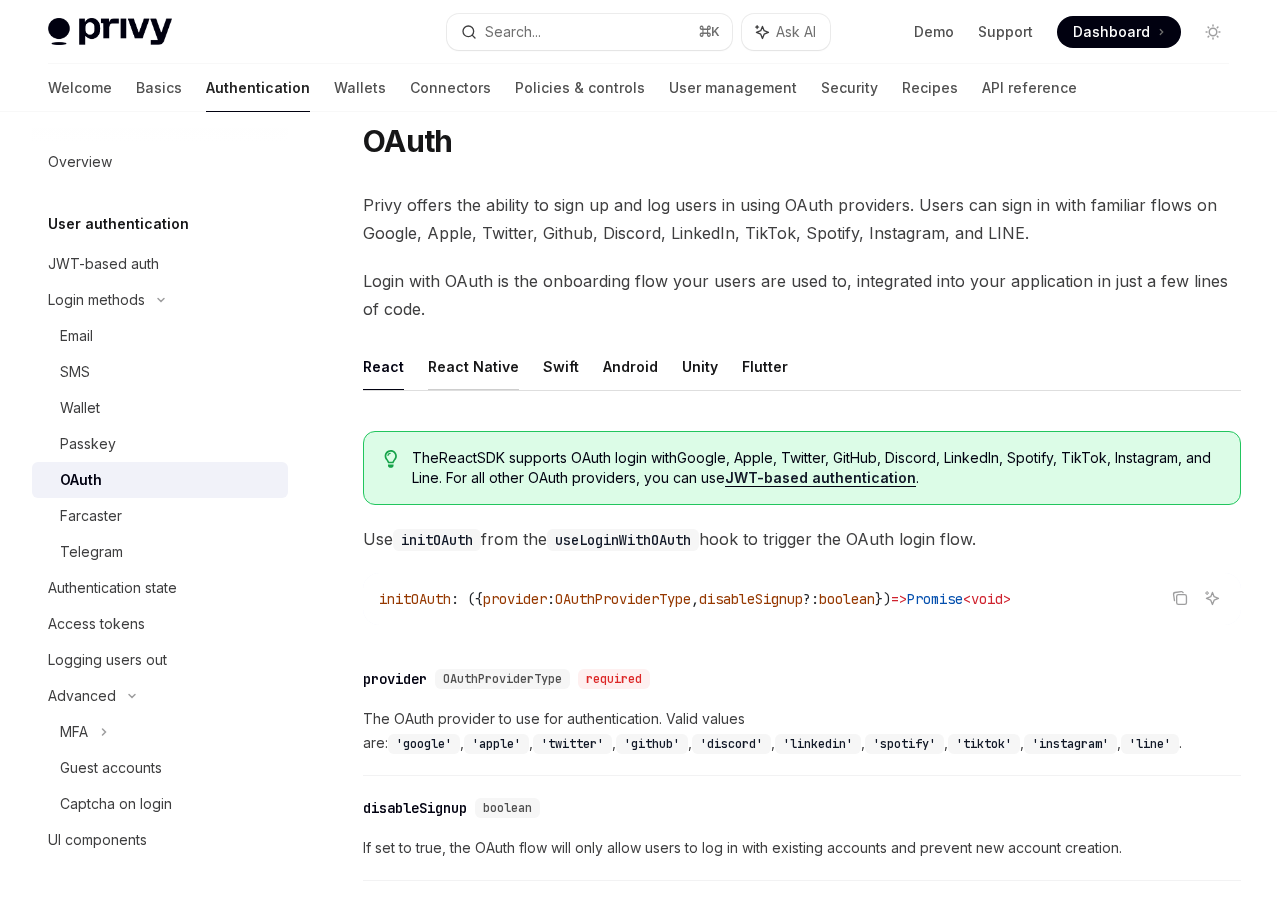 click on "React Native" at bounding box center (473, 366) 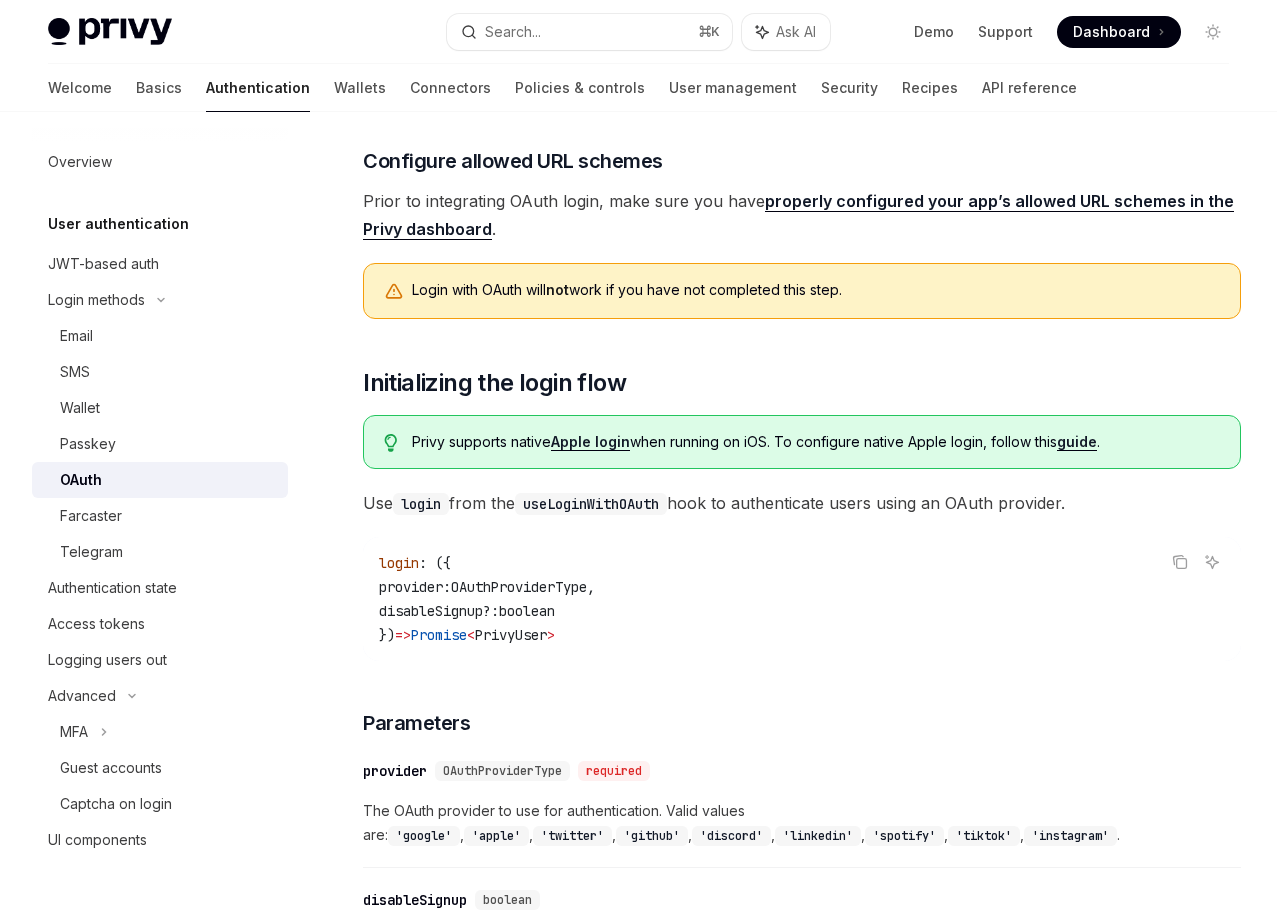 scroll, scrollTop: 526, scrollLeft: 0, axis: vertical 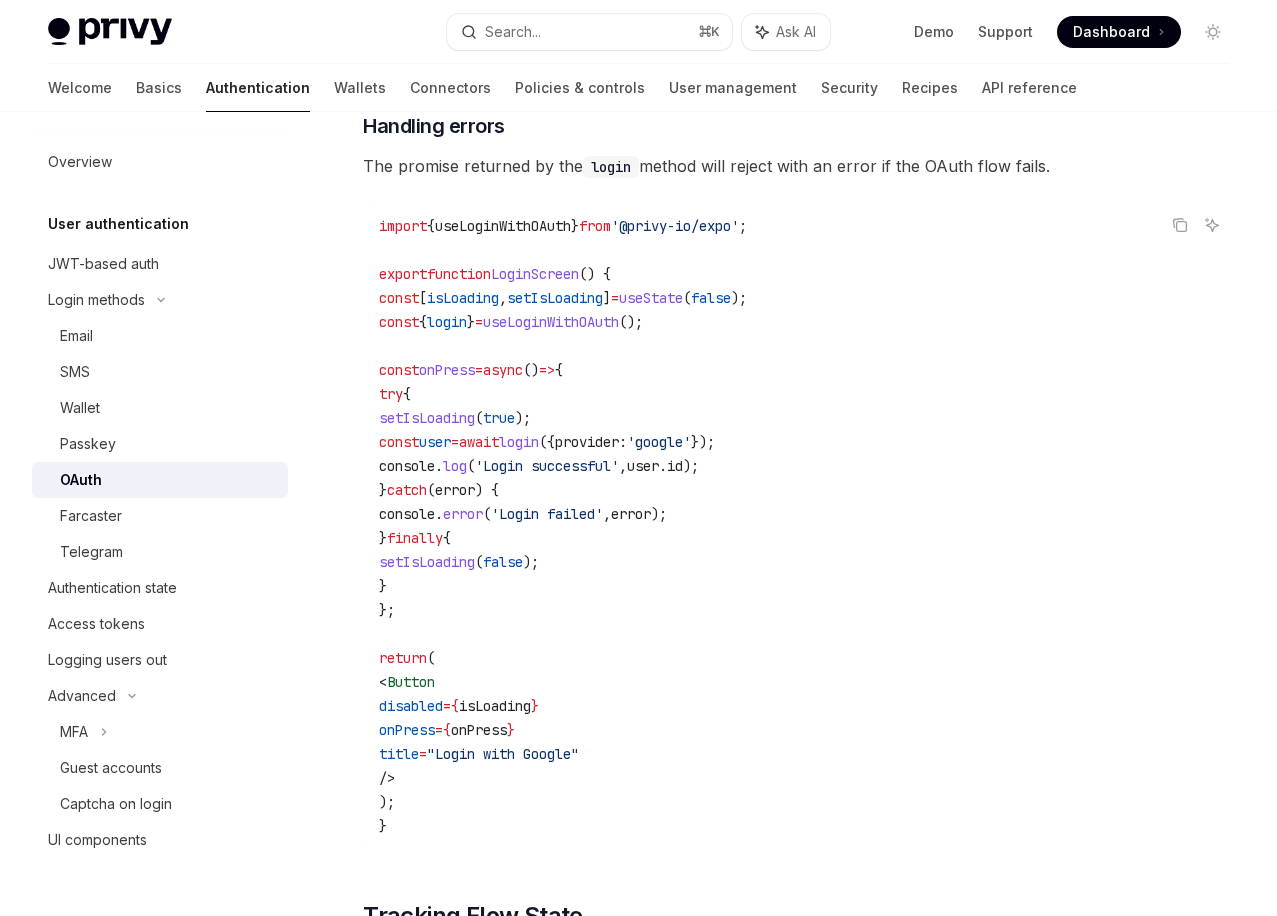 click on "import  {  useLoginWithOAuth  }  from  '@privy-io/expo' ;
export  function  LoginScreen () {
const  [ isLoading ,  setIsLoading ]  =  useState ( false );
const  {  login  }  =  useLoginWithOAuth ();
const  onPress  =  async  ()  =>  {
try  {
setIsLoading ( true );
const  user  =  await  login ({  provider:  'google'  });
console . log ( 'Login successful' ,  user . id );
}  catch  ( error ) {
console . error ( 'Login failed' ,  error );
}  finally  {
setIsLoading ( false );
}
};
return  (
< Button
disabled = { isLoading }
onPress = { onPress }
title = "Login with Google"
/>
);
}" at bounding box center [802, 526] 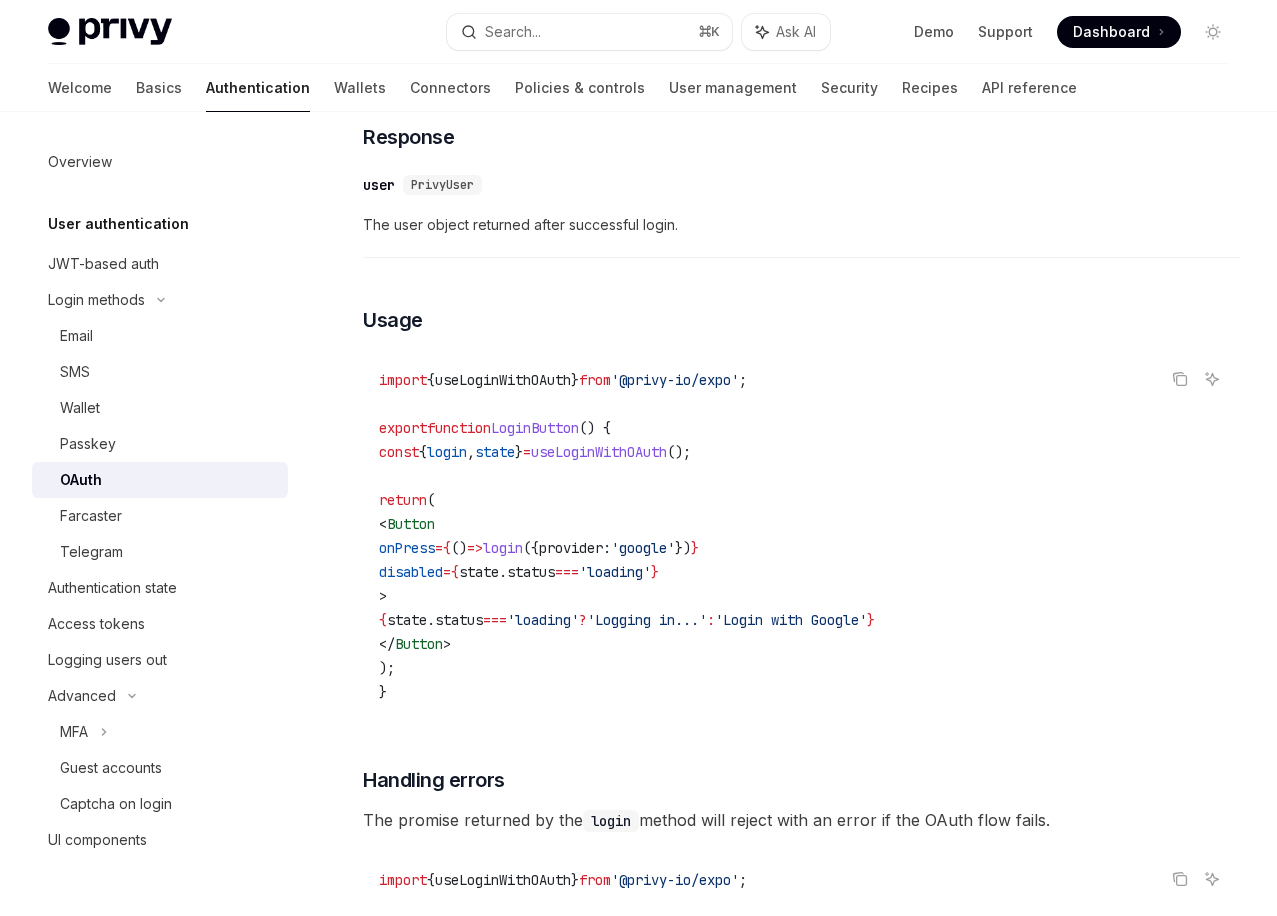 scroll, scrollTop: 1329, scrollLeft: 0, axis: vertical 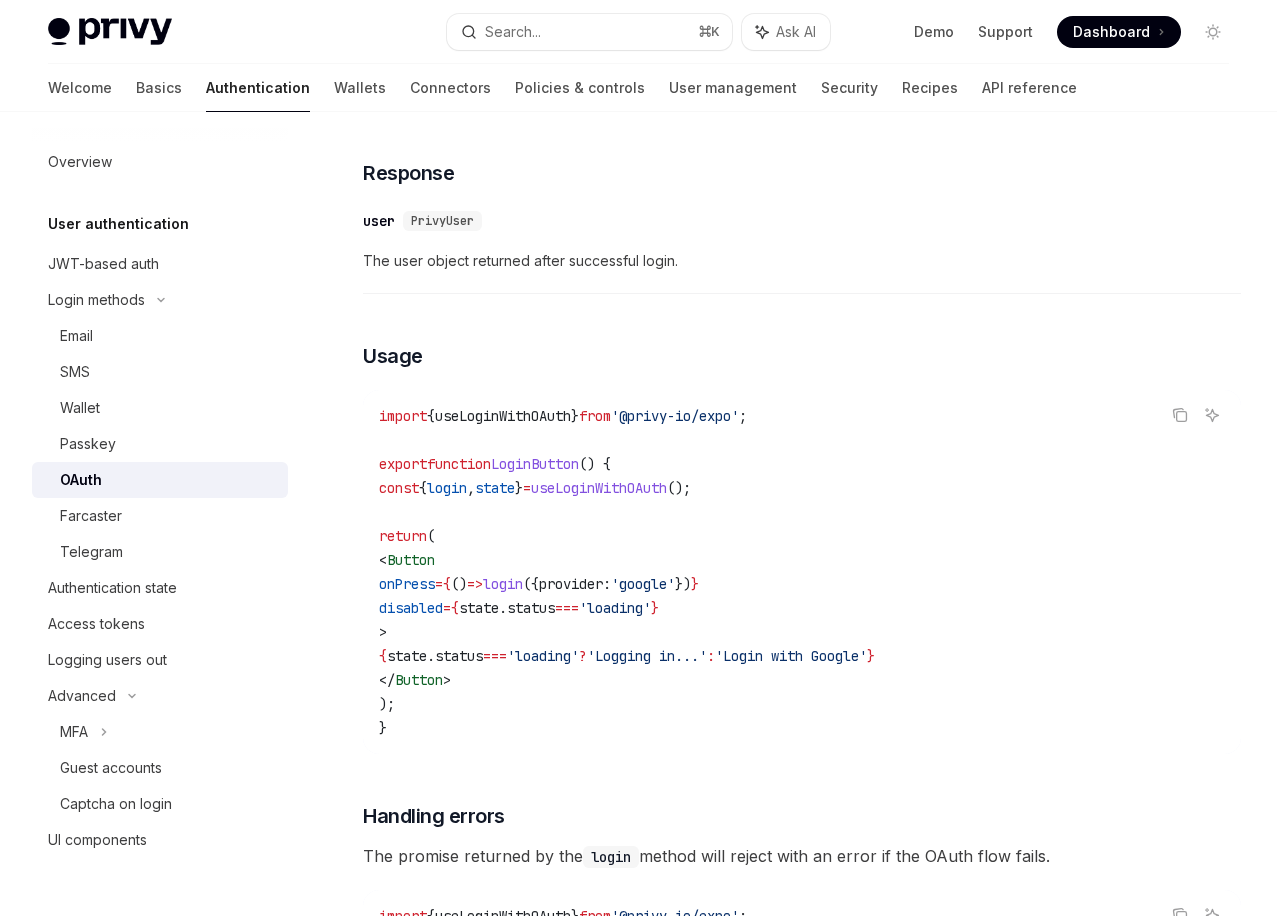 click on "import  {  useLoginWithOAuth  }  from  '@privy-io/expo' ;
export  function  LoginButton () {
const  {  login ,  state  }  =  useLoginWithOAuth ();
return  (
< Button
onPress = { ()  =>  login ({  provider:  'google'  }) }
disabled = { state . status  ===  'loading' }
>
{ state . status  ===  'loading'  ?  'Logging in...'  :  'Login with Google' }
</ Button >
);
}" at bounding box center (802, 572) 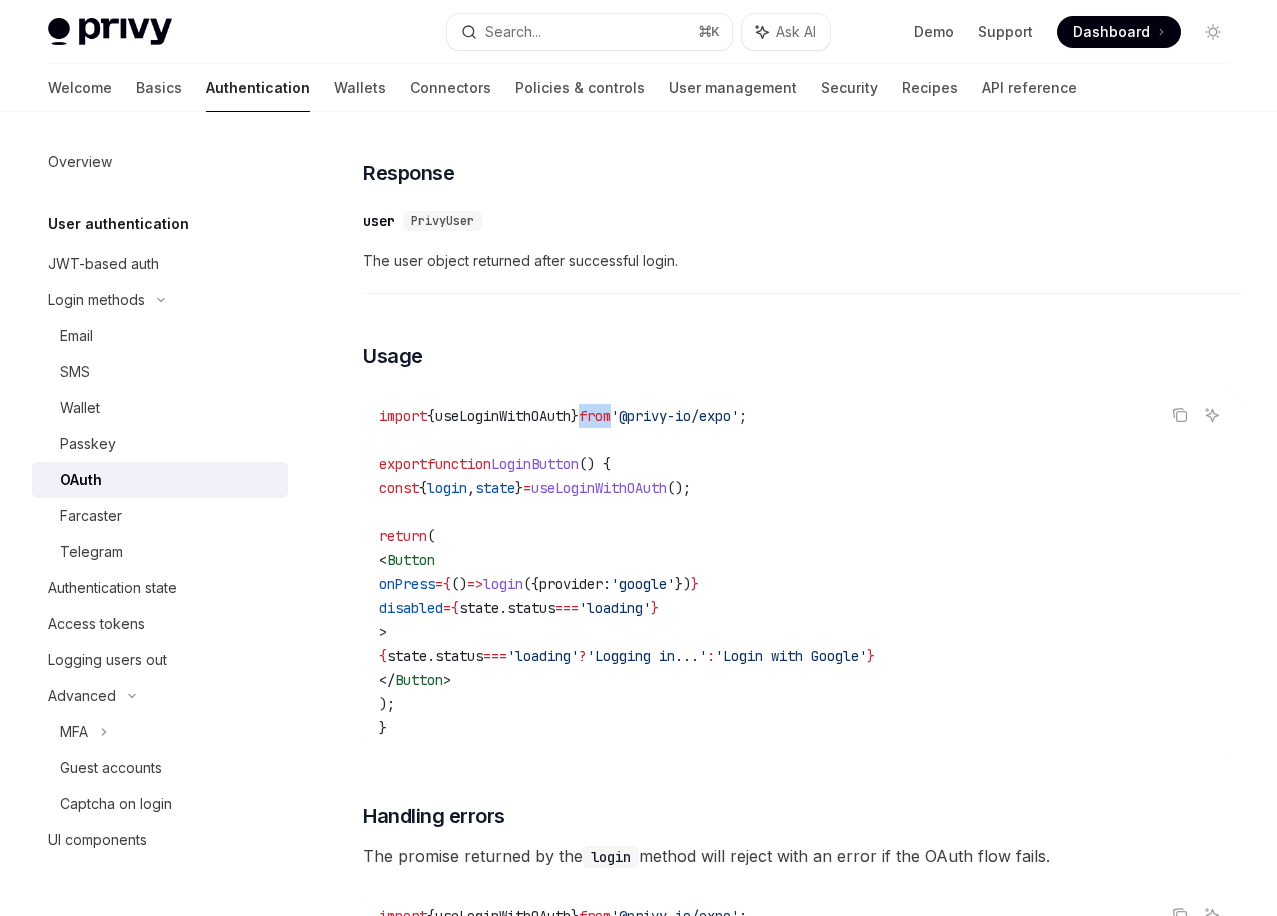 click on "import  {  useLoginWithOAuth  }  from  '@privy-io/expo' ;
export  function  LoginButton () {
const  {  login ,  state  }  =  useLoginWithOAuth ();
return  (
< Button
onPress = { ()  =>  login ({  provider:  'google'  }) }
disabled = { state . status  ===  'loading' }
>
{ state . status  ===  'loading'  ?  'Logging in...'  :  'Login with Google' }
</ Button >
);
}" at bounding box center [802, 572] 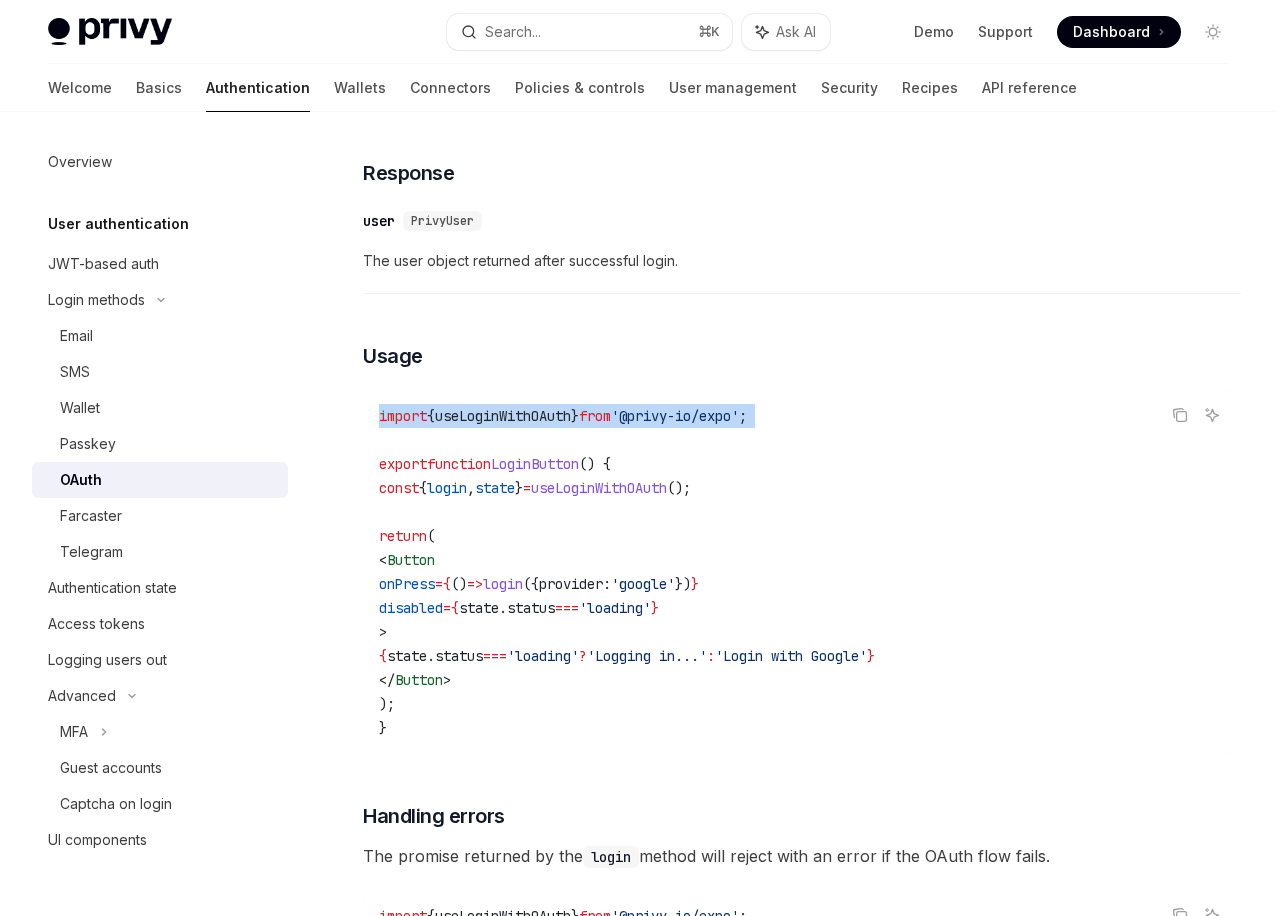 copy on "import  {  useLoginWithOAuth  }  from  '@privy-io/expo' ;" 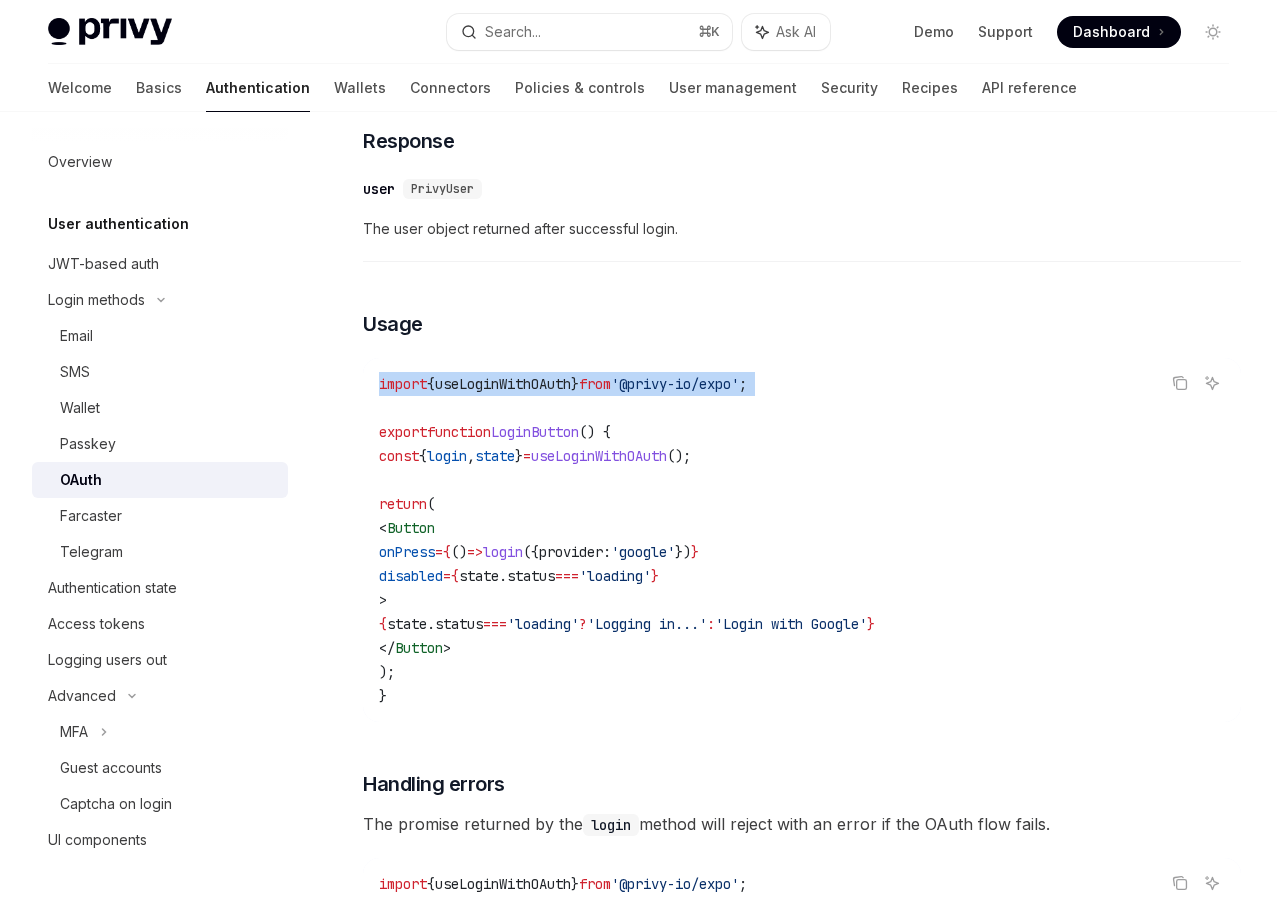 scroll, scrollTop: 1365, scrollLeft: 0, axis: vertical 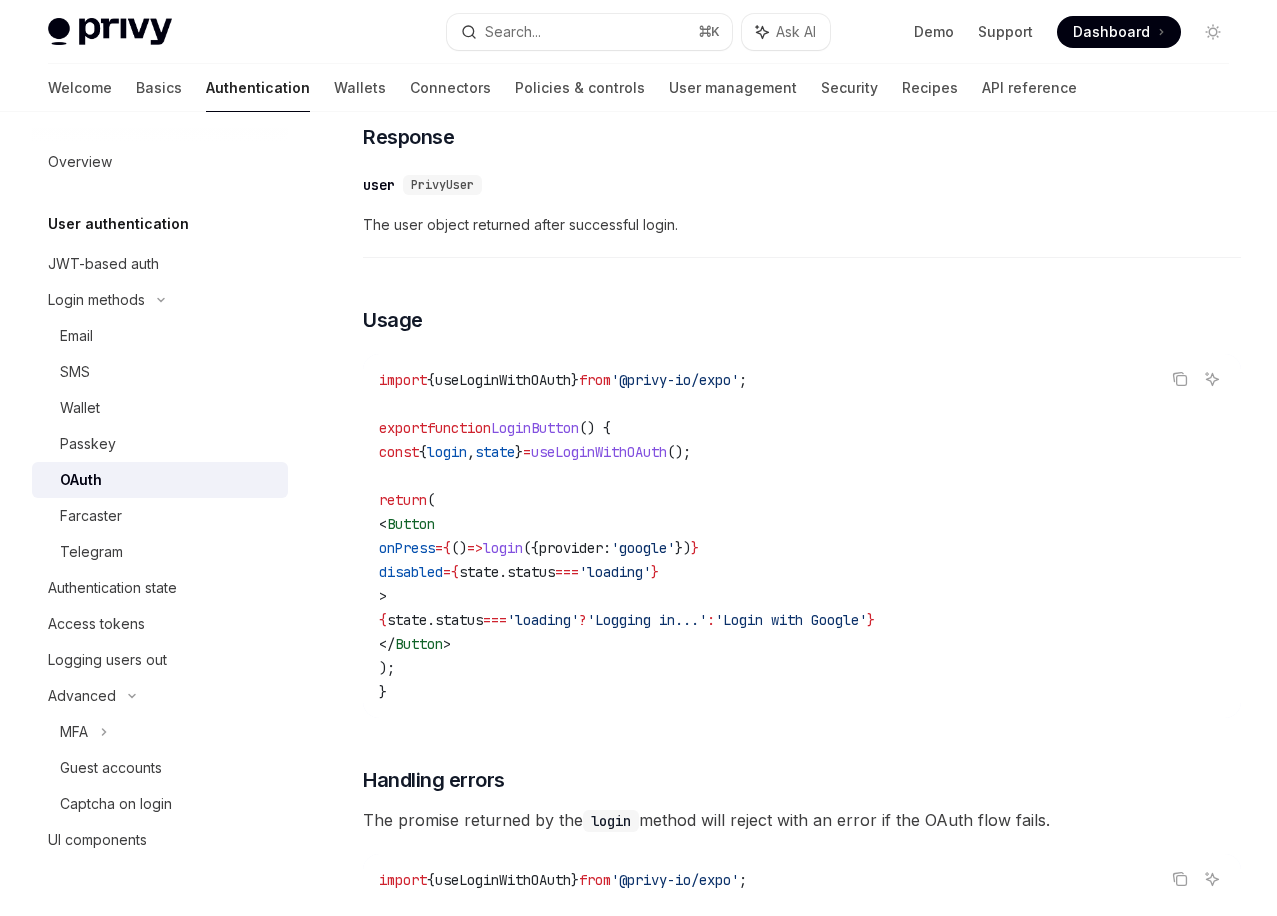 click on "import  {  useLoginWithOAuth  }  from  '@privy-io/expo' ;
export  function  LoginButton () {
const  {  login ,  state  }  =  useLoginWithOAuth ();
return  (
< Button
onPress = { ()  =>  login ({  provider:  'google'  }) }
disabled = { state . status  ===  'loading' }
>
{ state . status  ===  'loading'  ?  'Logging in...'  :  'Login with Google' }
</ Button >
);
}" at bounding box center [802, 536] 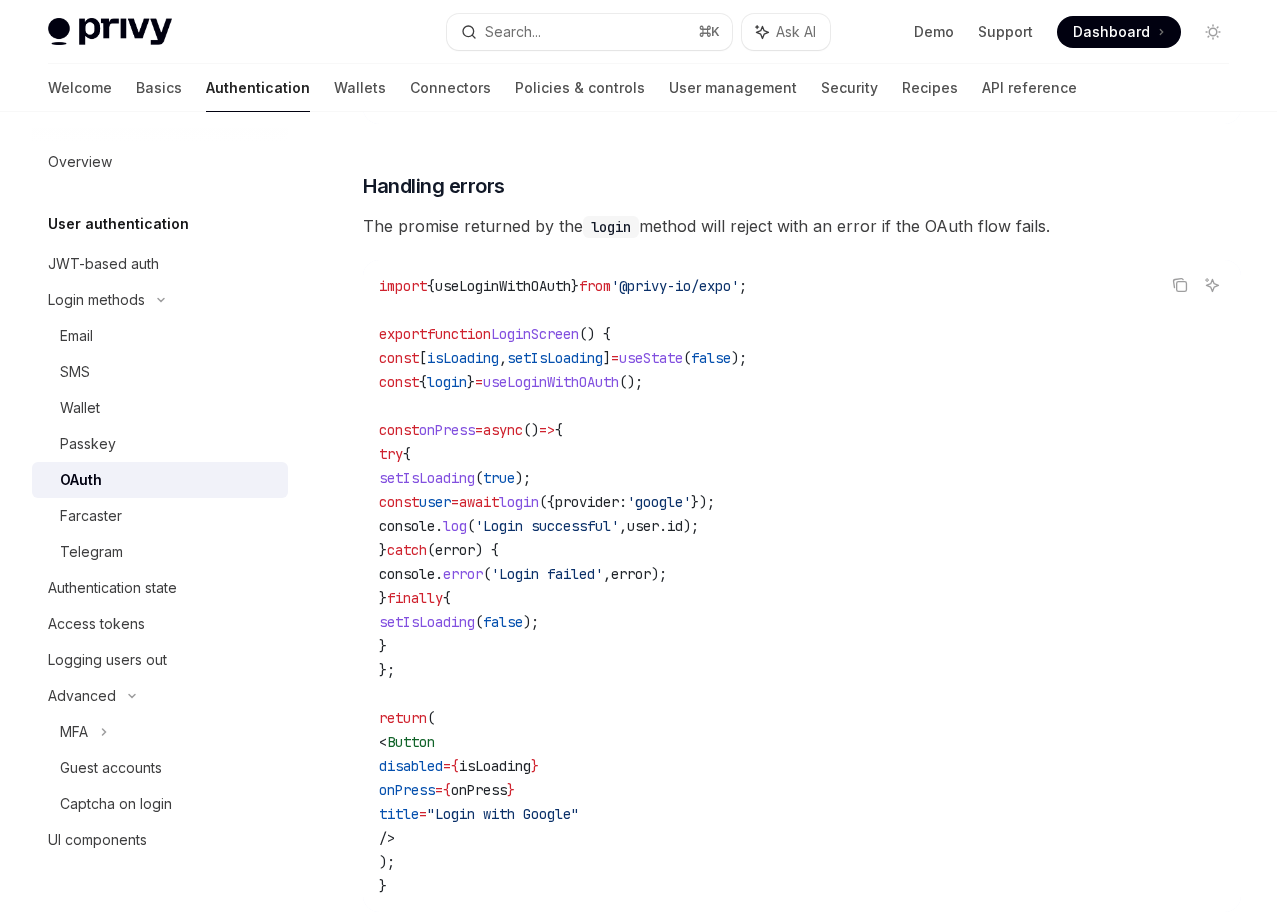 scroll, scrollTop: 1997, scrollLeft: 0, axis: vertical 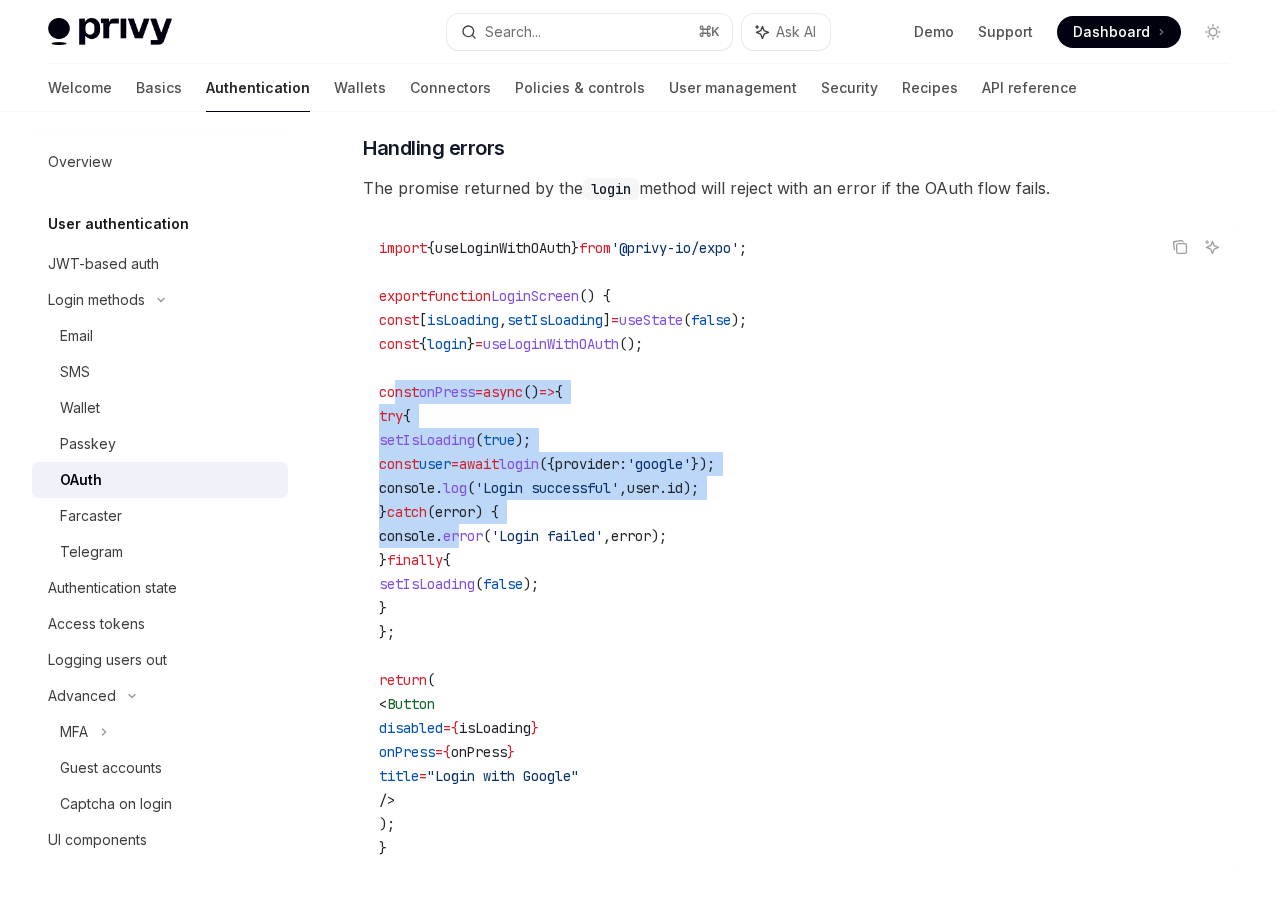 drag, startPoint x: 395, startPoint y: 390, endPoint x: 513, endPoint y: 547, distance: 196.4001 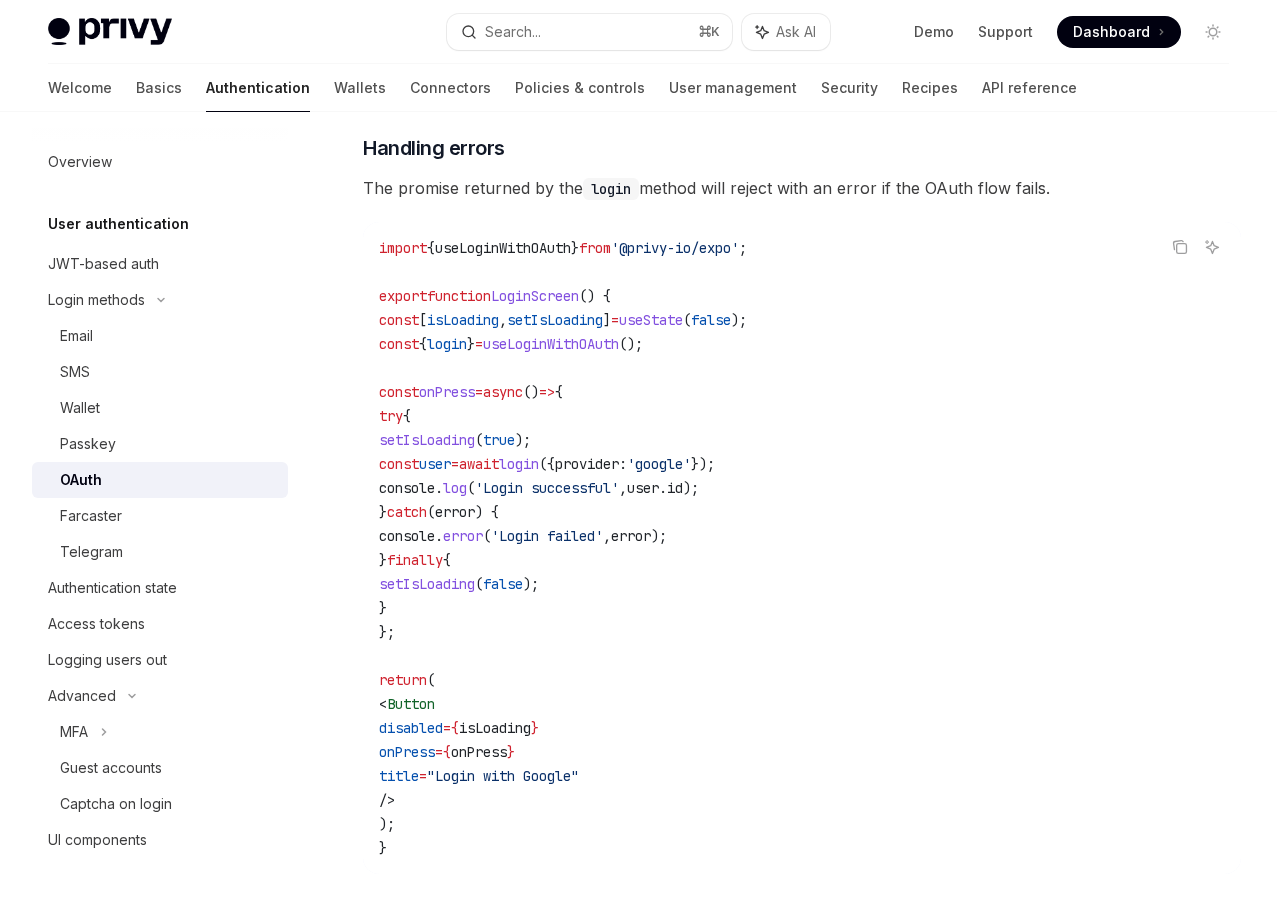 click on "import  {  useLoginWithOAuth  }  from  '@privy-io/expo' ;
export  function  LoginScreen () {
const  [ isLoading ,  setIsLoading ]  =  useState ( false );
const  {  login  }  =  useLoginWithOAuth ();
const  onPress  =  async  ()  =>  {
try  {
setIsLoading ( true );
const  user  =  await  login ({  provider:  'google'  });
console . log ( 'Login successful' ,  user . id );
}  catch  ( error ) {
console . error ( 'Login failed' ,  error );
}  finally  {
setIsLoading ( false );
}
};
return  (
< Button
disabled = { isLoading }
onPress = { onPress }
title = "Login with Google"
/>
);
}" at bounding box center [802, 548] 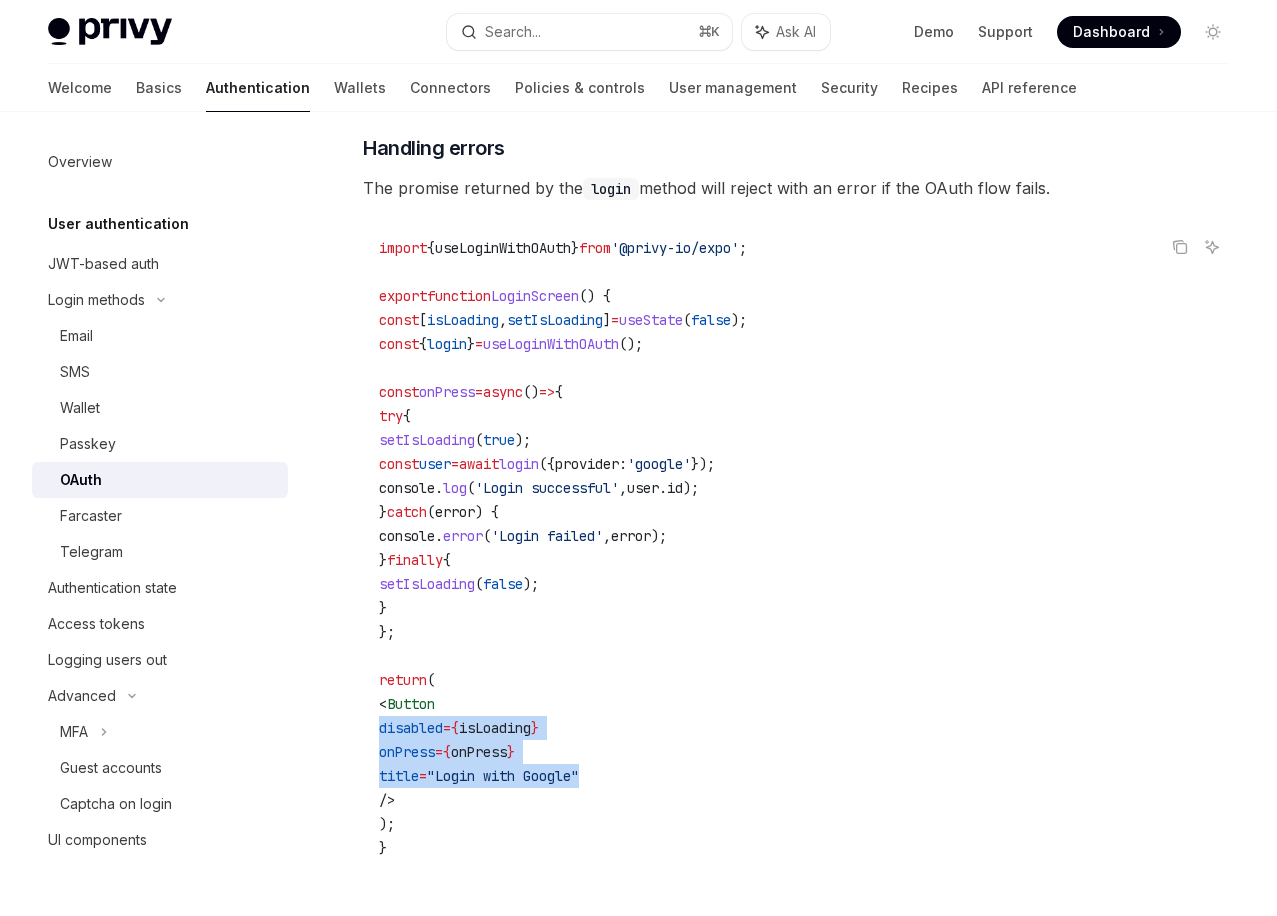 drag, startPoint x: 652, startPoint y: 784, endPoint x: 360, endPoint y: 721, distance: 298.71893 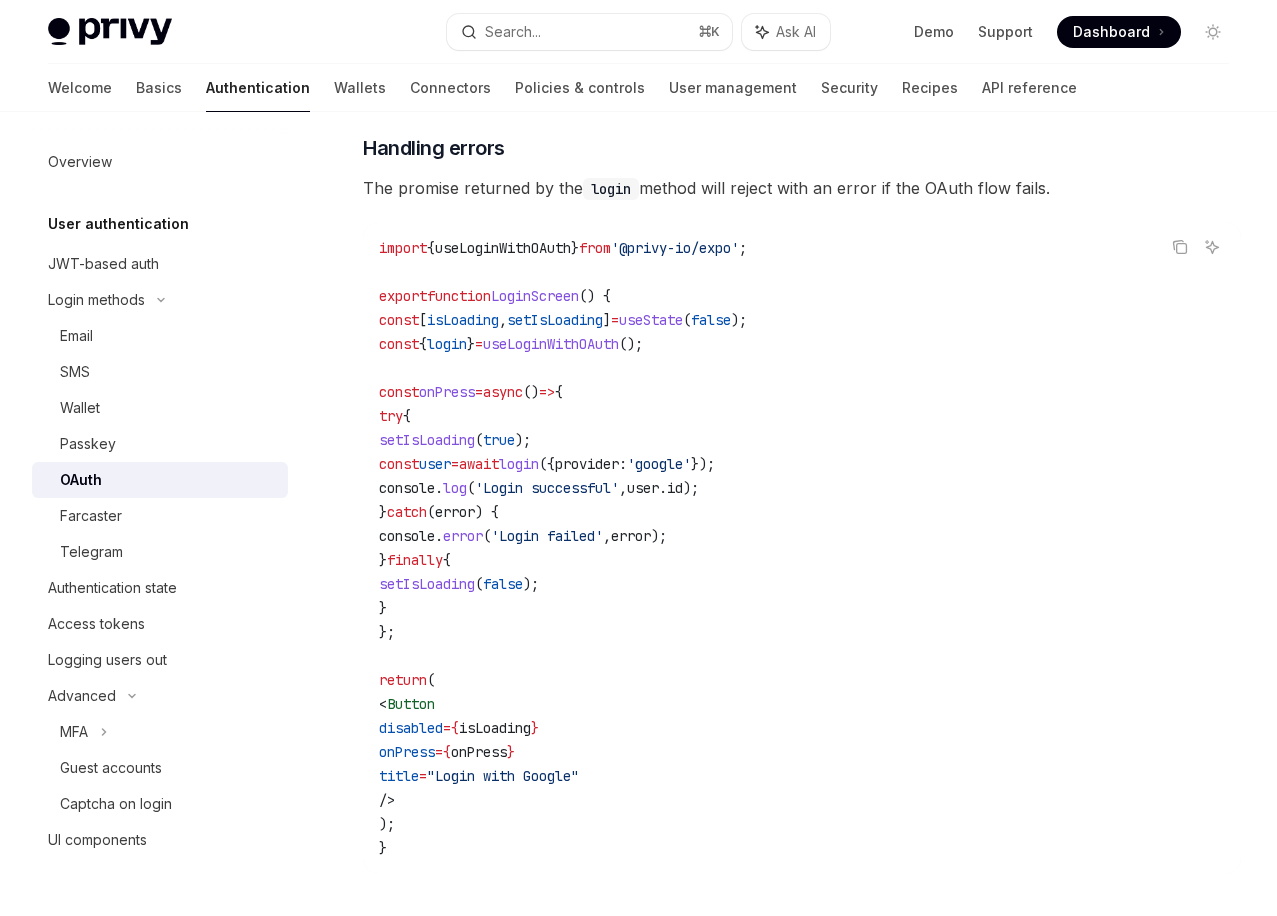 drag, startPoint x: 419, startPoint y: 634, endPoint x: 377, endPoint y: 393, distance: 244.63237 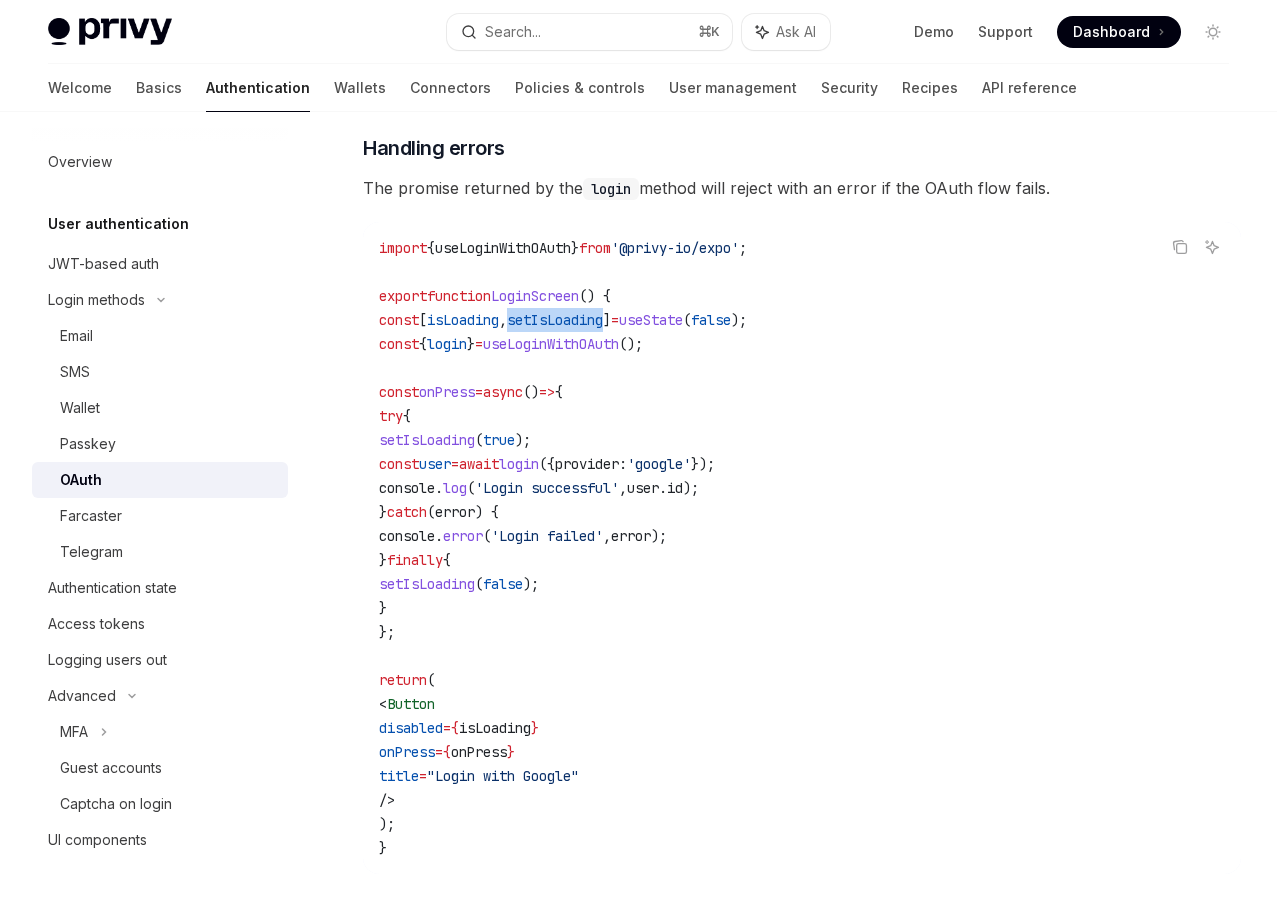 click on "setIsLoading" at bounding box center [555, 320] 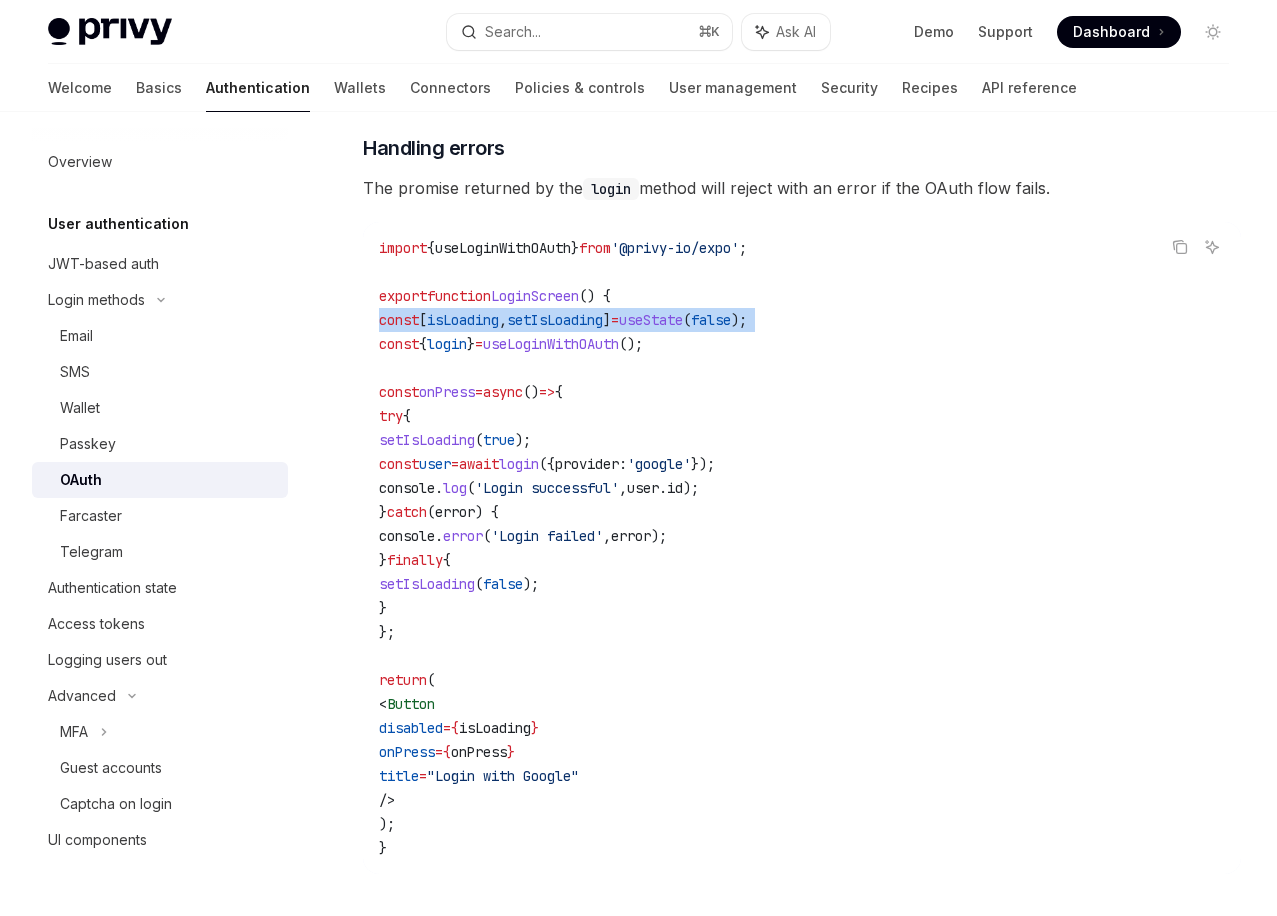 copy on "const  [ isLoading ,  setIsLoading ]  =  useState ( false );" 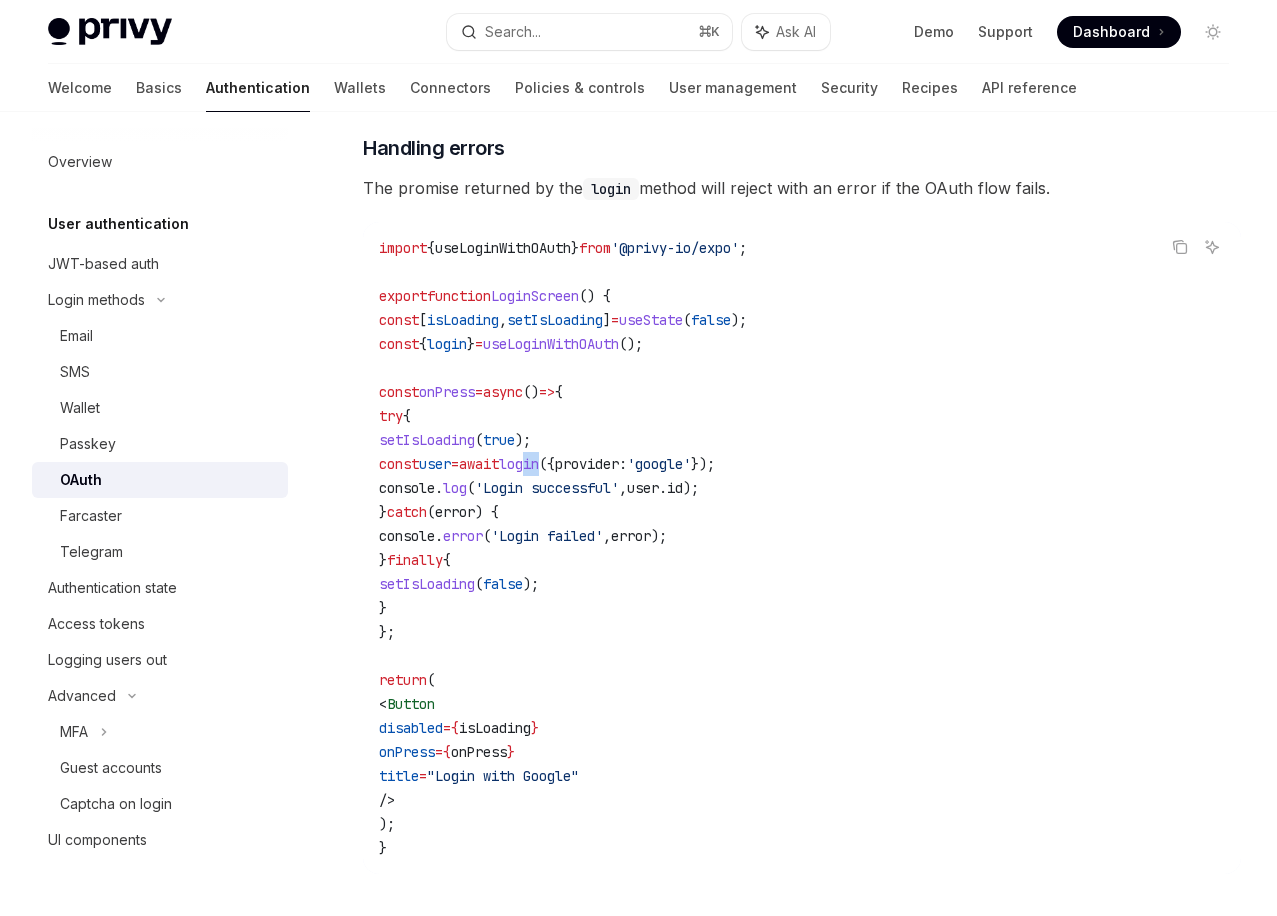 drag, startPoint x: 603, startPoint y: 464, endPoint x: 624, endPoint y: 462, distance: 21.095022 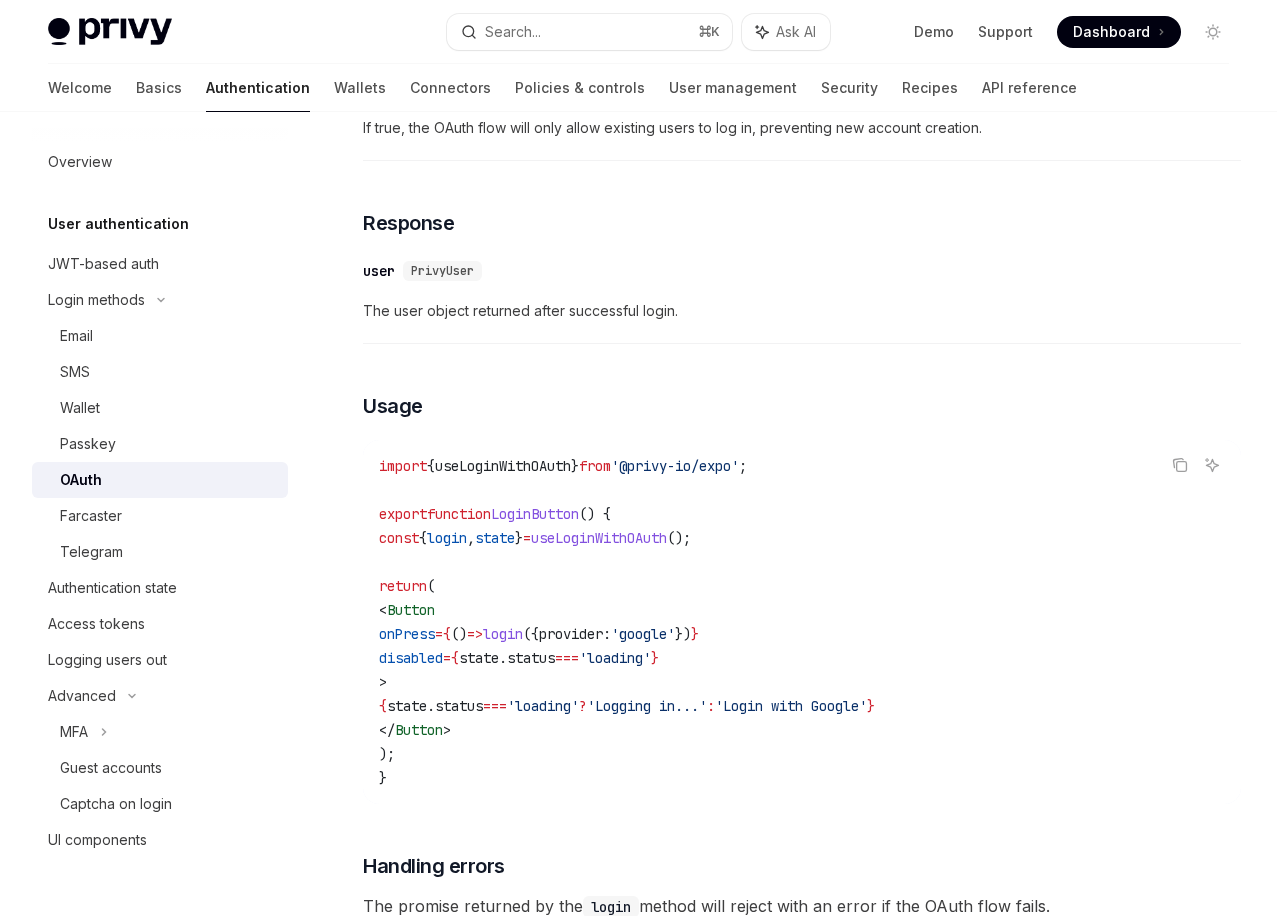 click on "import  {  useLoginWithOAuth  }  from  '@privy-io/expo' ;
export  function  LoginButton () {
const  {  login ,  state  }  =  useLoginWithOAuth ();
return  (
< Button
onPress = { ()  =>  login ({  provider:  'google'  }) }
disabled = { state . status  ===  'loading' }
>
{ state . status  ===  'loading'  ?  'Logging in...'  :  'Login with Google' }
</ Button >
);
}" at bounding box center [802, 622] 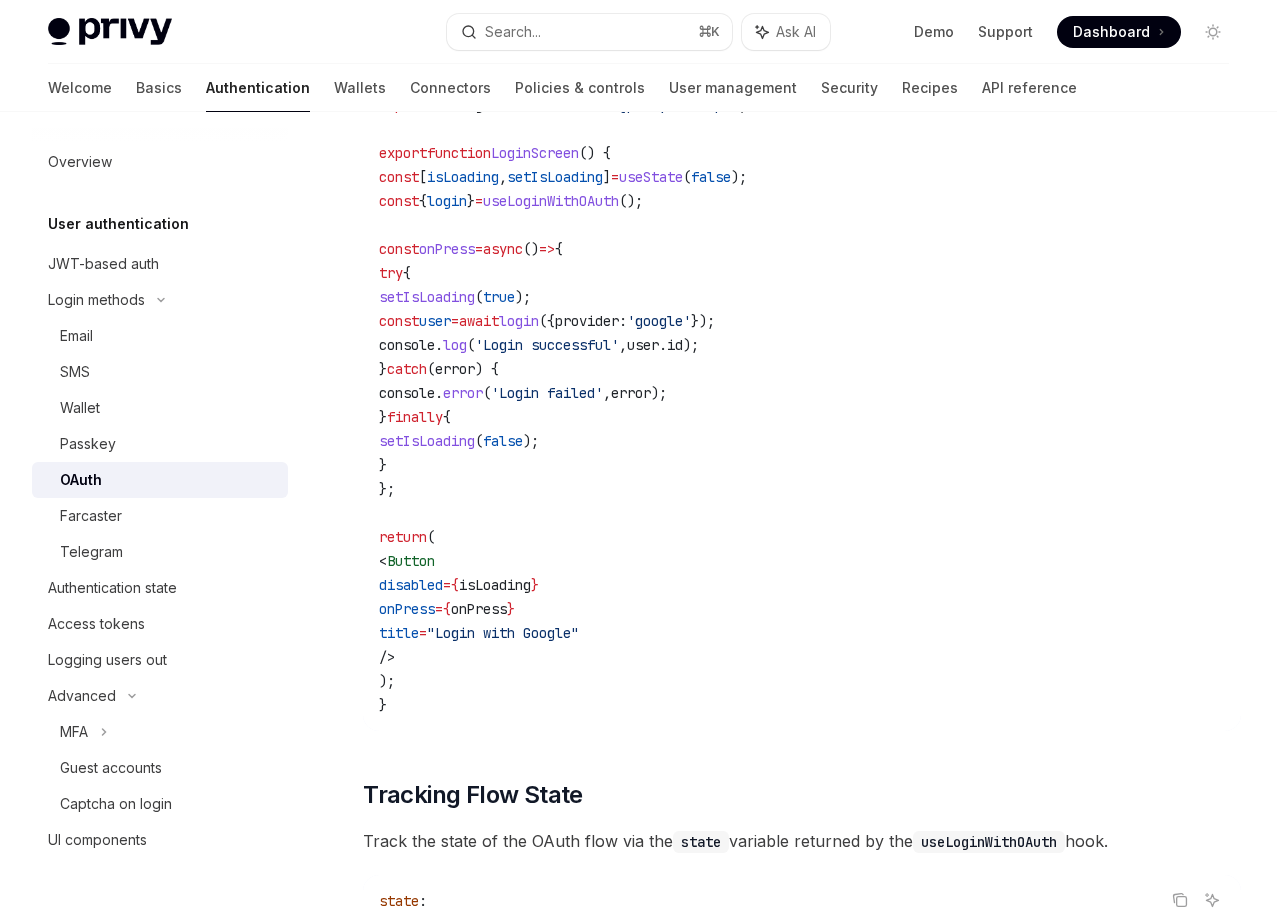 scroll, scrollTop: 2146, scrollLeft: 0, axis: vertical 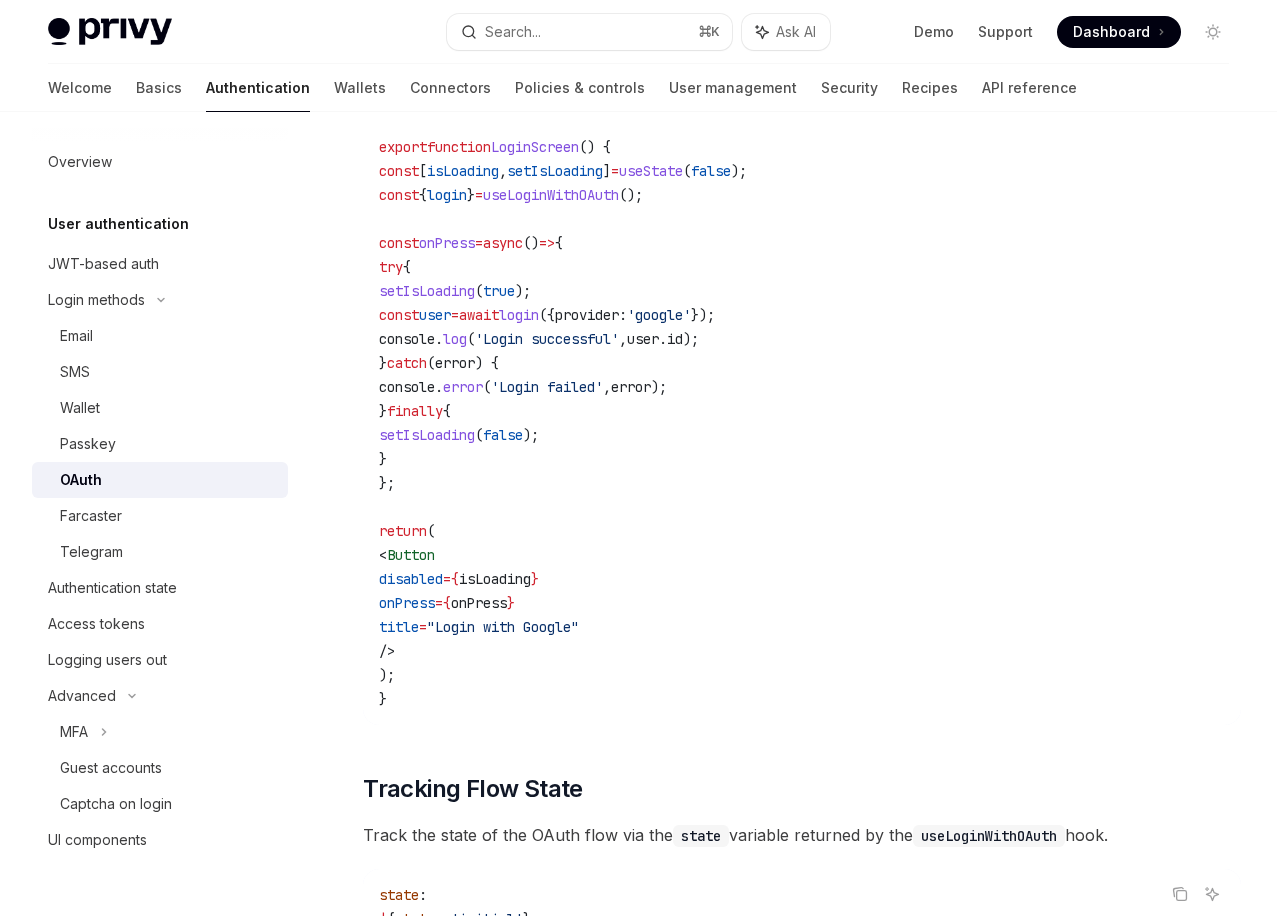 click on "import  {  useLoginWithOAuth  }  from  '@privy-io/expo' ;
export  function  LoginScreen () {
const  [ isLoading ,  setIsLoading ]  =  useState ( false );
const  {  login  }  =  useLoginWithOAuth ();
const  onPress  =  async  ()  =>  {
try  {
setIsLoading ( true );
const  user  =  await  login ({  provider:  'google'  });
console . log ( 'Login successful' ,  user . id );
}  catch  ( error ) {
console . error ( 'Login failed' ,  error );
}  finally  {
setIsLoading ( false );
}
};
return  (
< Button
disabled = { isLoading }
onPress = { onPress }
title = "Login with Google"
/>
);
}" at bounding box center [802, 399] 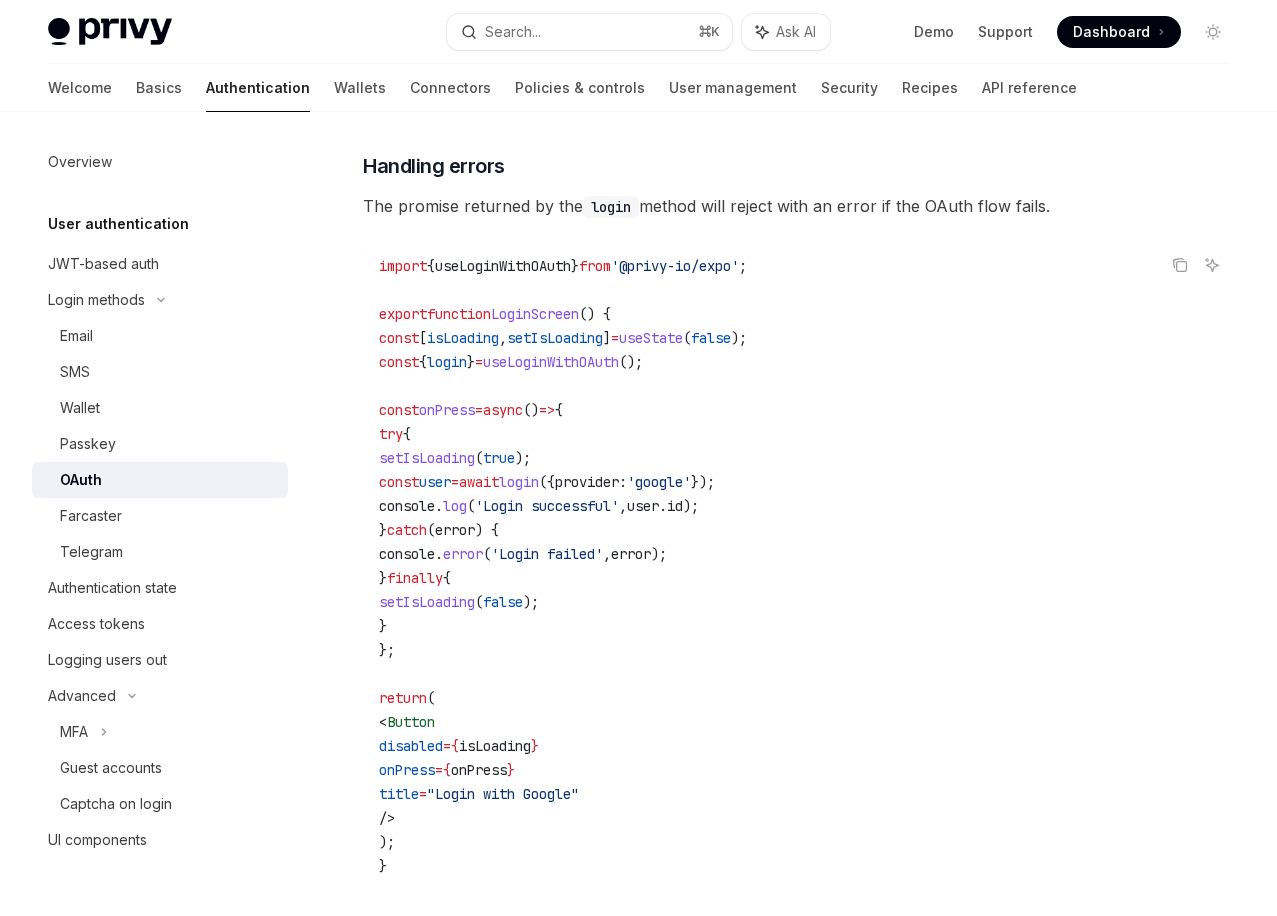 scroll, scrollTop: 1993, scrollLeft: 0, axis: vertical 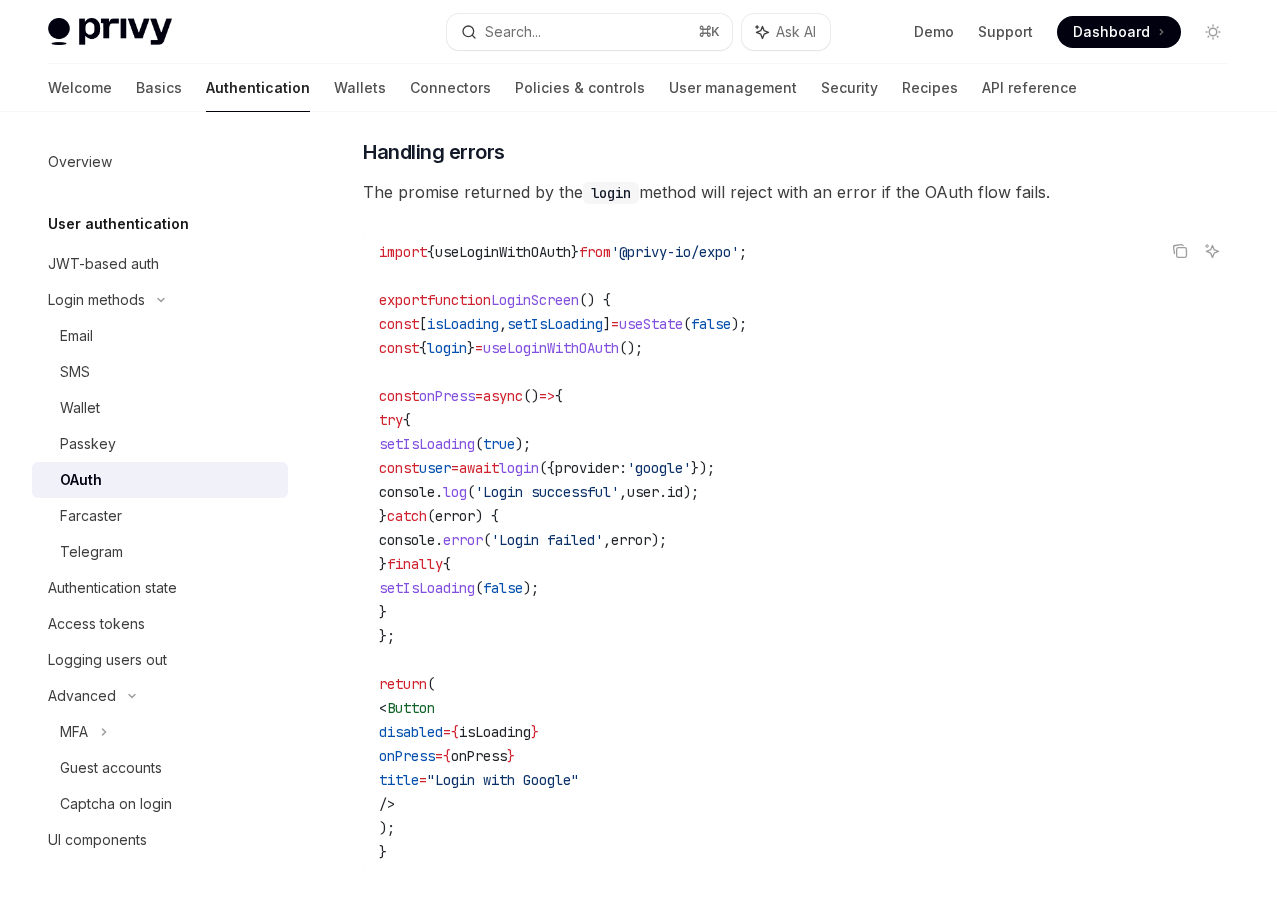 drag, startPoint x: 690, startPoint y: 347, endPoint x: 546, endPoint y: 344, distance: 144.03125 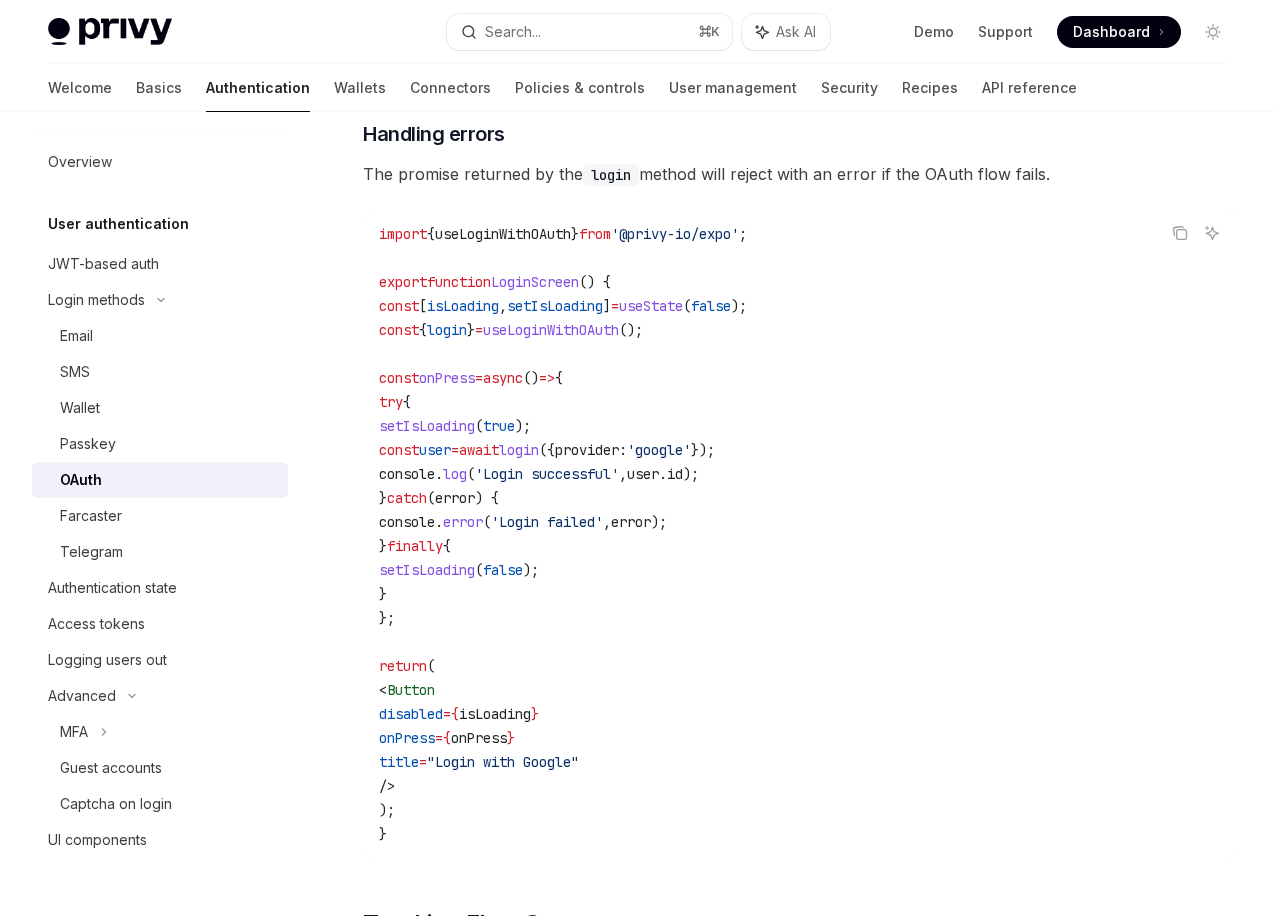 click on "import  {  useLoginWithOAuth  }  from  '@privy-io/expo' ;
export  function  LoginScreen () {
const  [ isLoading ,  setIsLoading ]  =  useState ( false );
const  {  login  }  =  useLoginWithOAuth ();
const  onPress  =  async  ()  =>  {
try  {
setIsLoading ( true );
const  user  =  await  login ({  provider:  'google'  });
console . log ( 'Login successful' ,  user . id );
}  catch  ( error ) {
console . error ( 'Login failed' ,  error );
}  finally  {
setIsLoading ( false );
}
};
return  (
< Button
disabled = { isLoading }
onPress = { onPress }
title = "Login with Google"
/>
);
}" at bounding box center (802, 534) 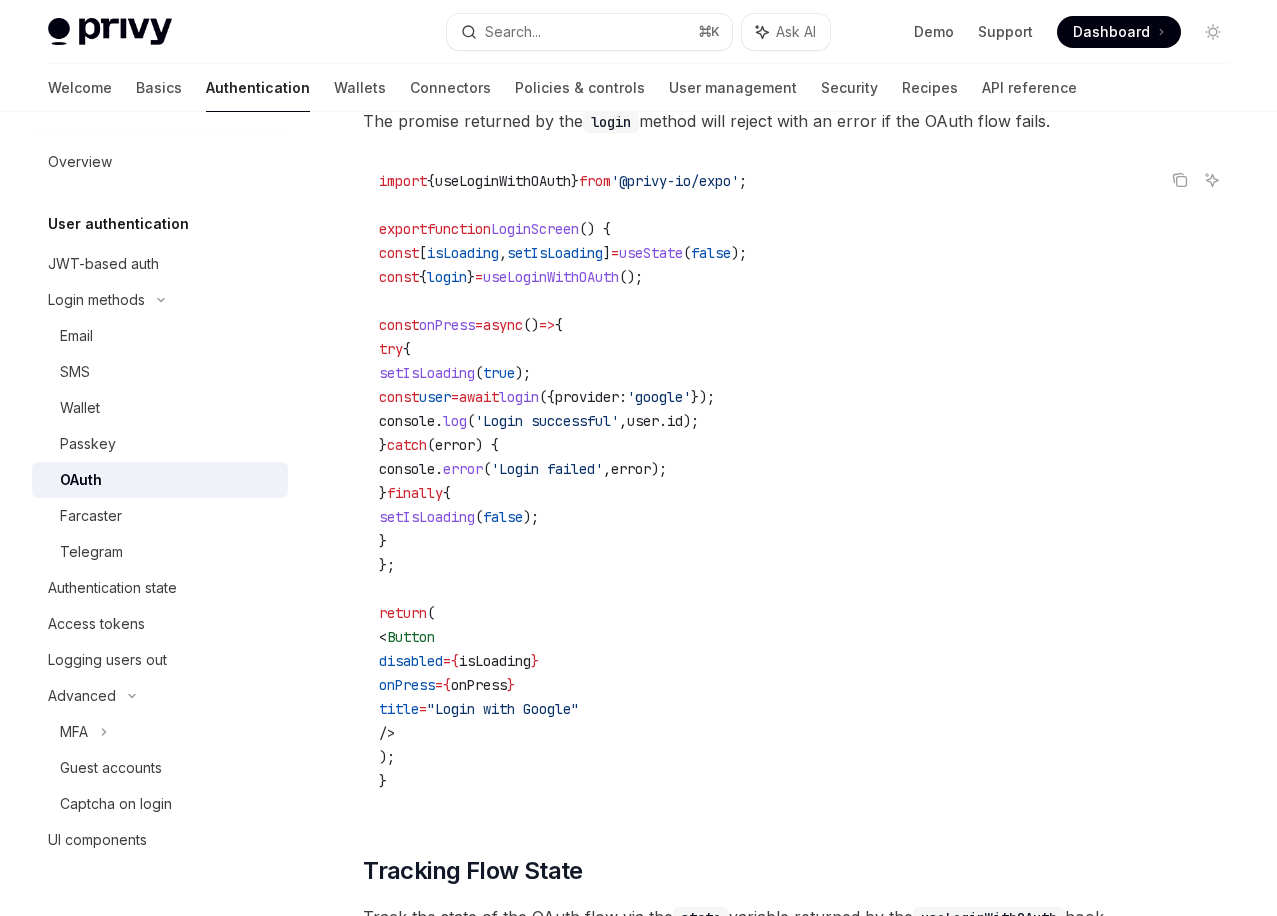 scroll, scrollTop: 2068, scrollLeft: 0, axis: vertical 